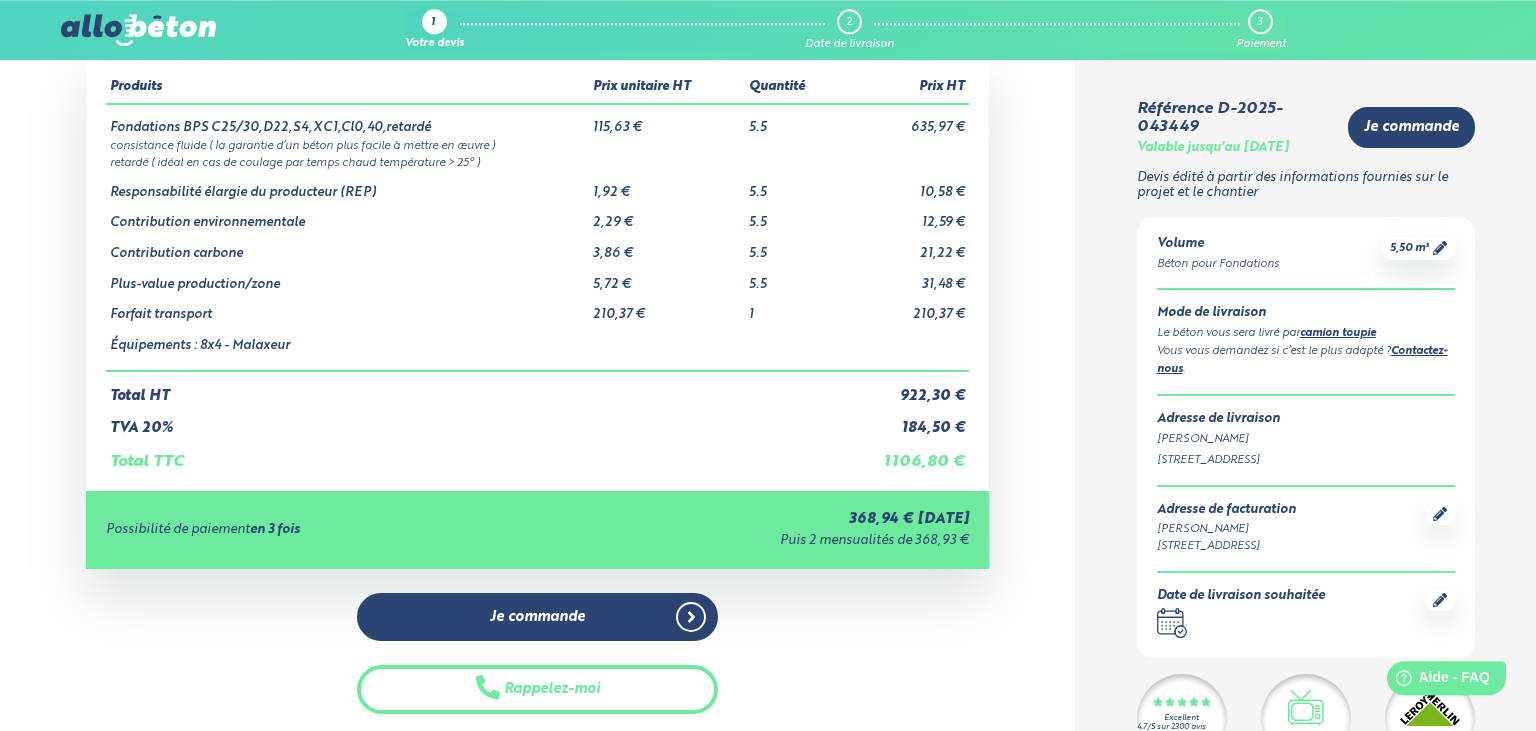 scroll, scrollTop: 105, scrollLeft: 0, axis: vertical 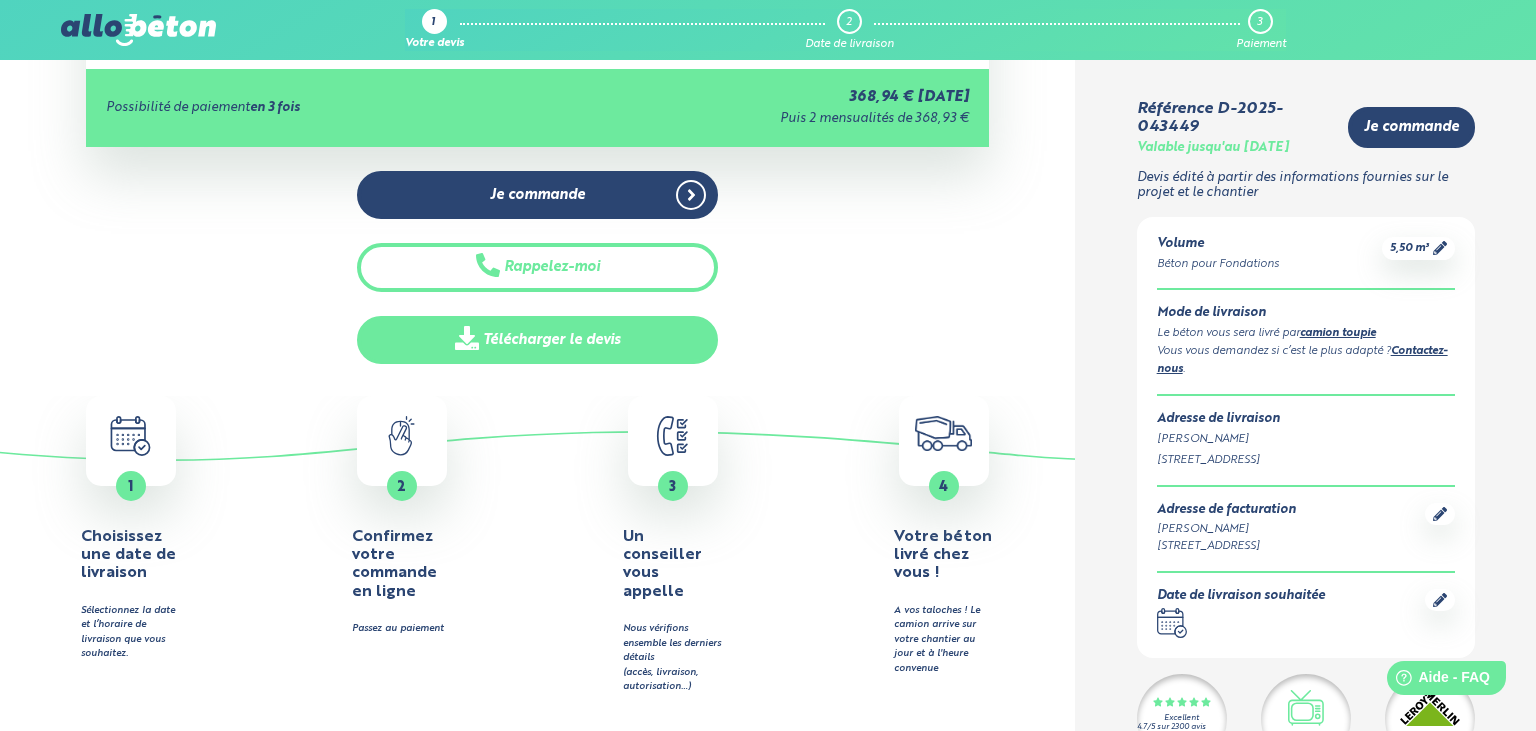 click on "Télécharger le devis" at bounding box center (537, 340) 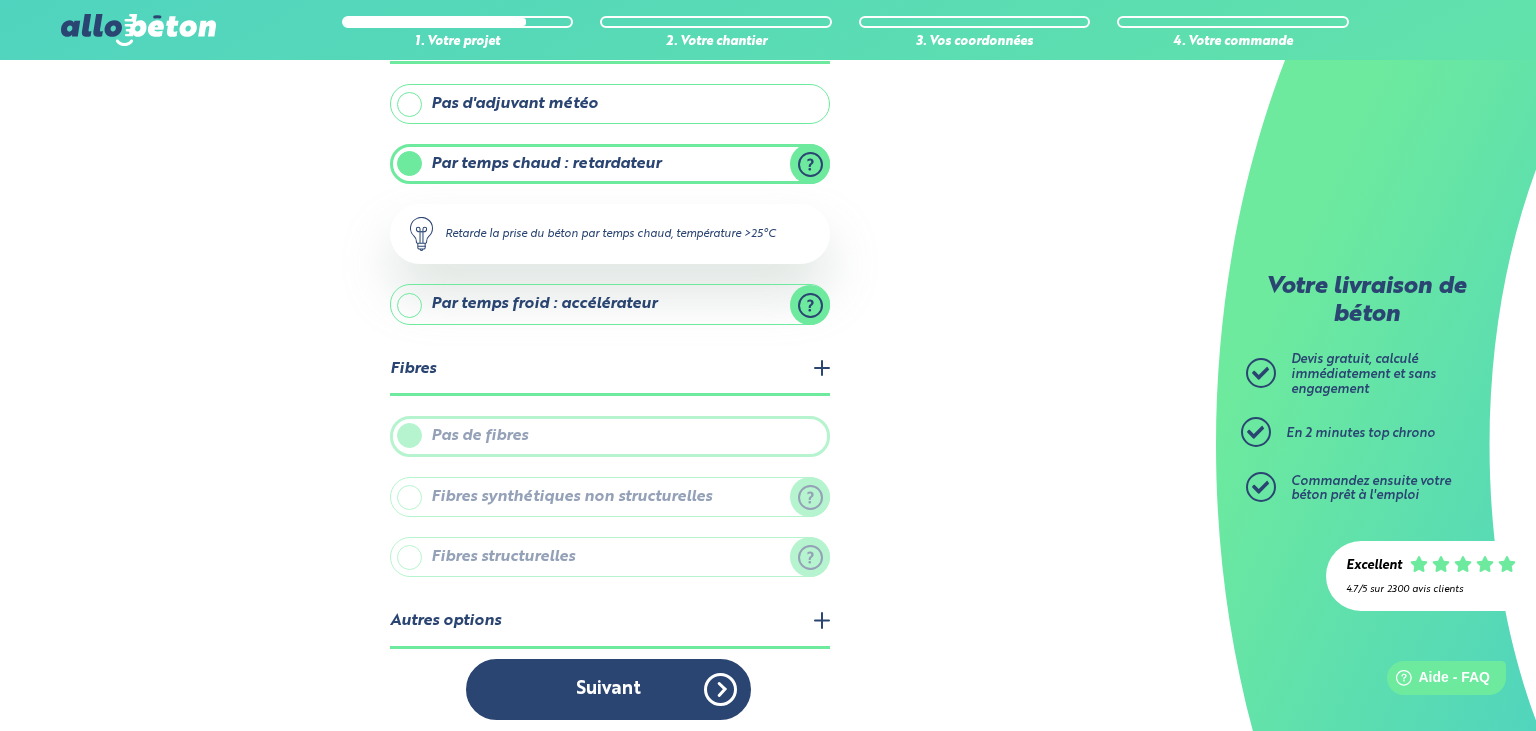 scroll, scrollTop: 0, scrollLeft: 0, axis: both 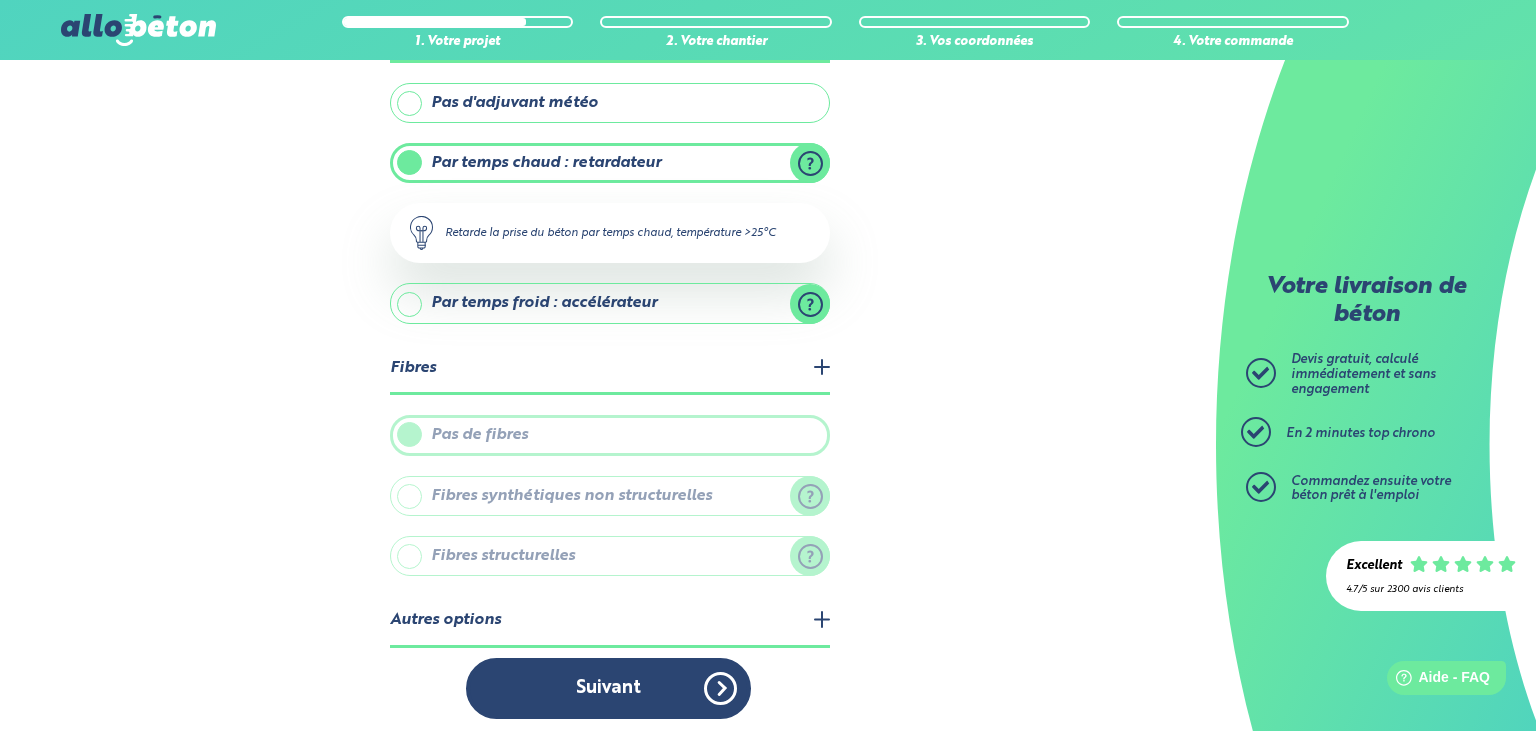 click on "Fibres synthétiques non structurelles" at bounding box center (610, 496) 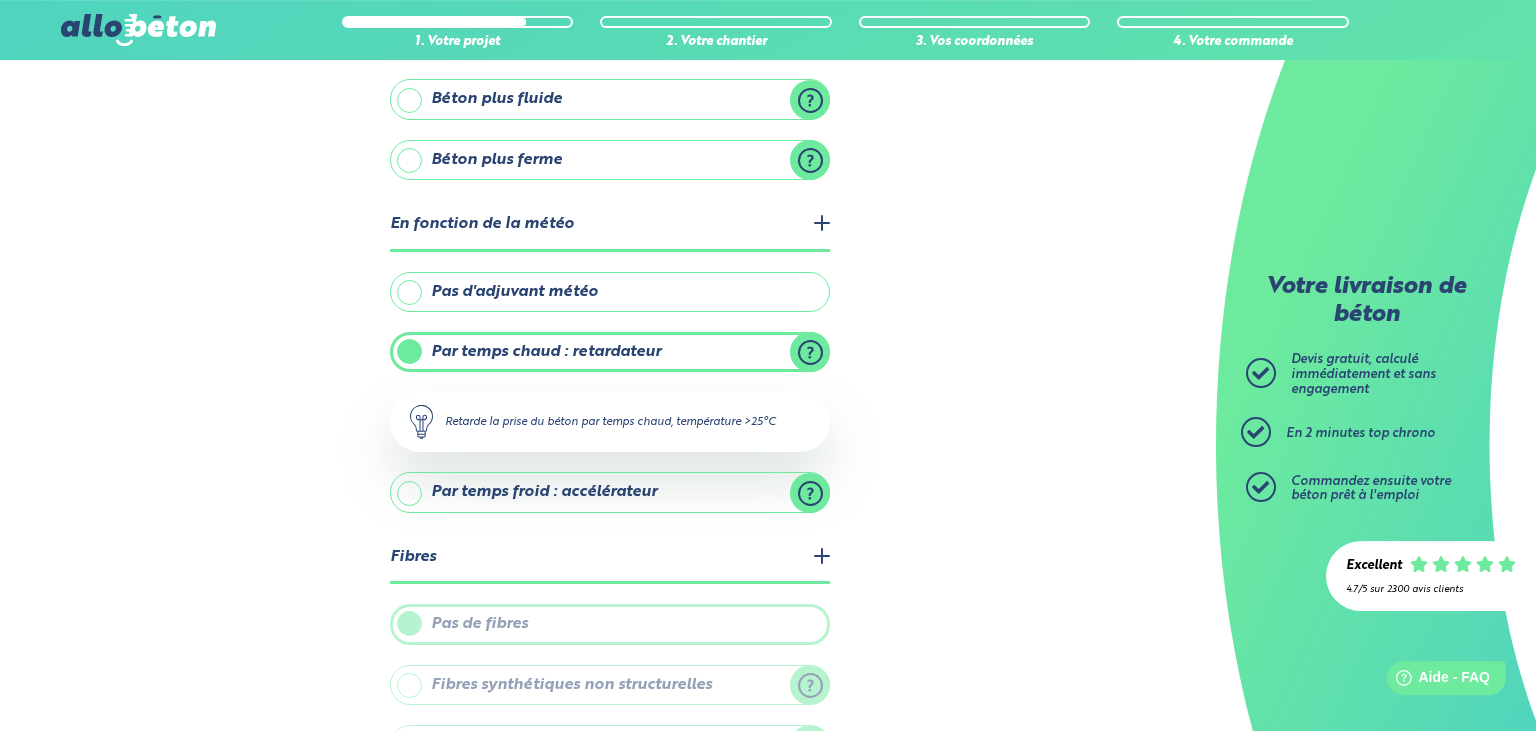 scroll, scrollTop: 0, scrollLeft: 0, axis: both 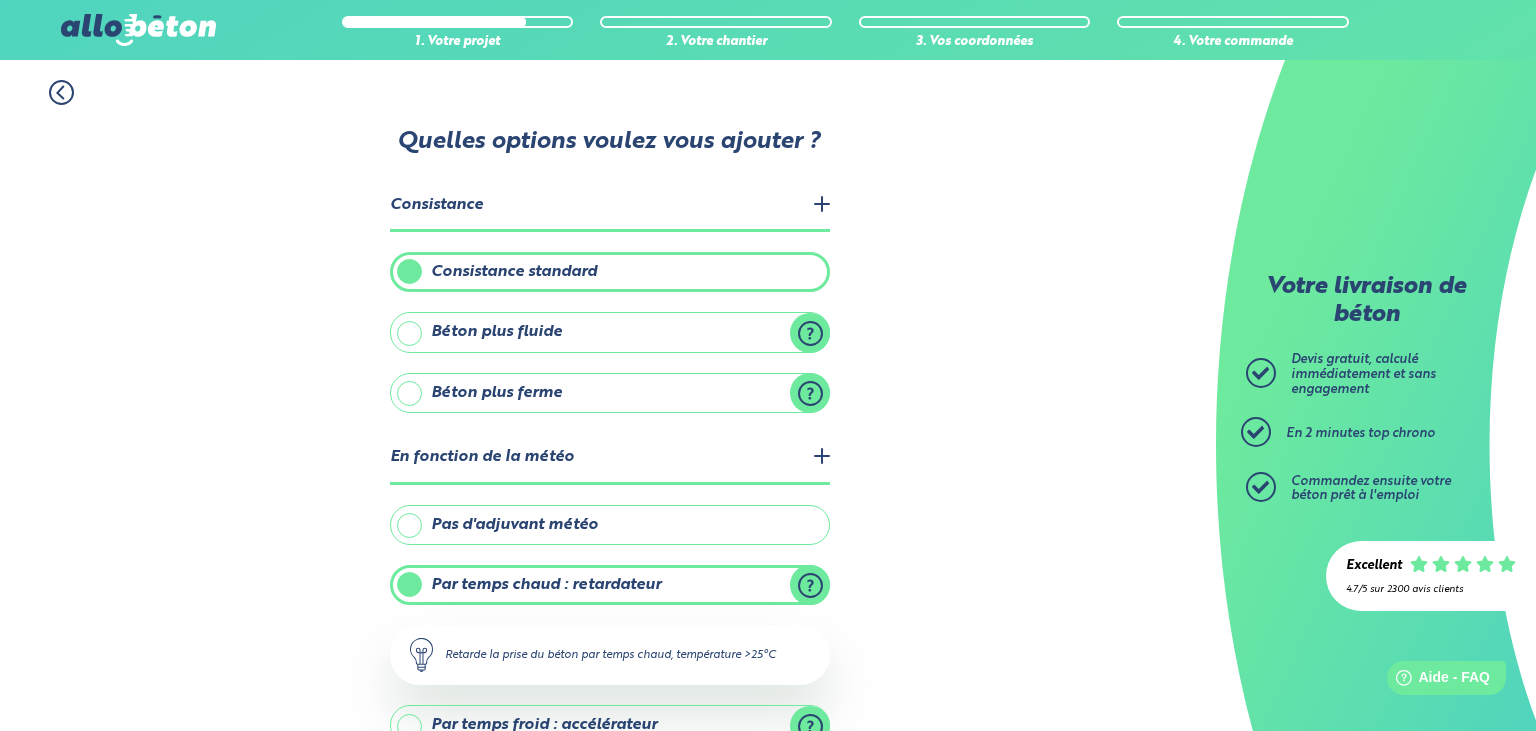 click on "Béton plus fluide" at bounding box center [610, 332] 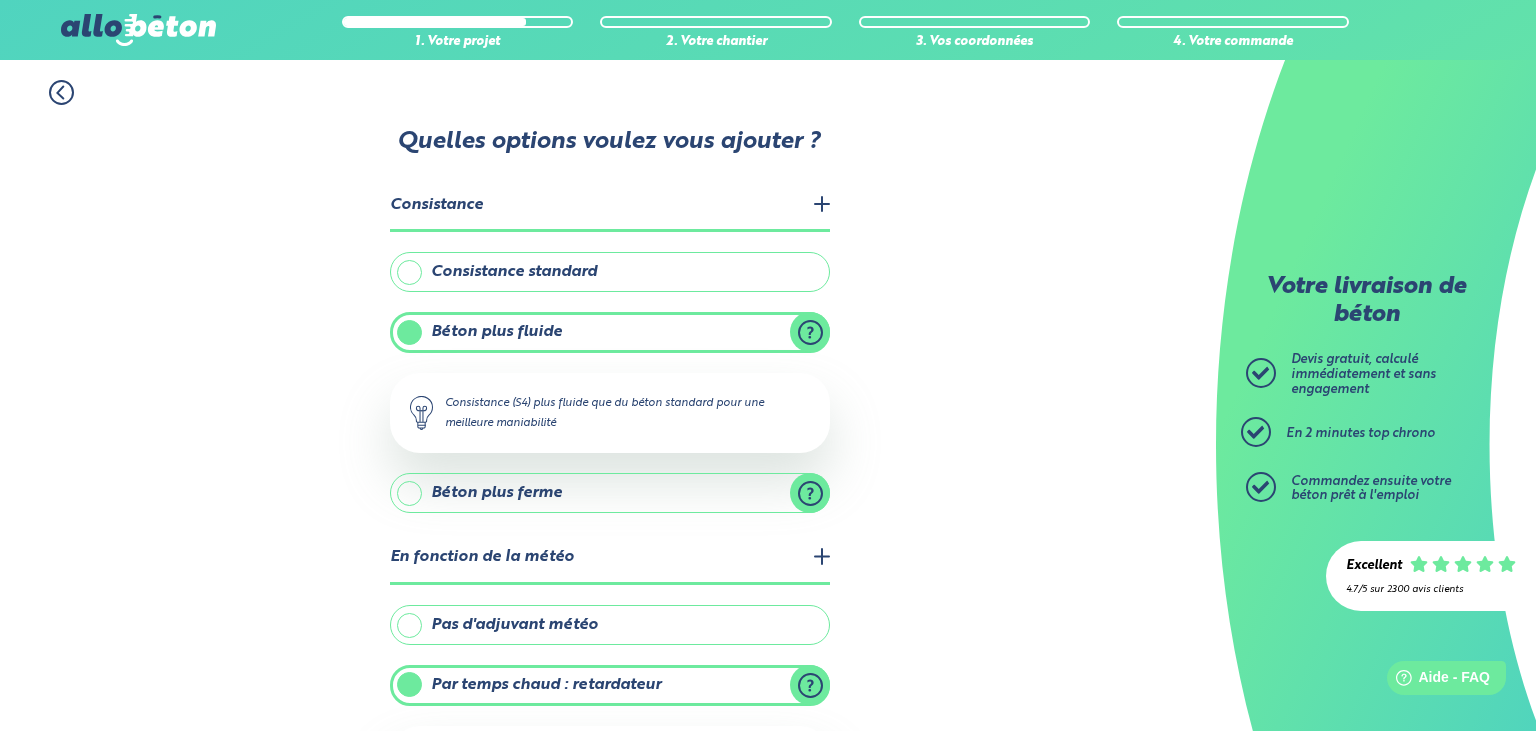 click on "Béton plus fluide" at bounding box center (610, 332) 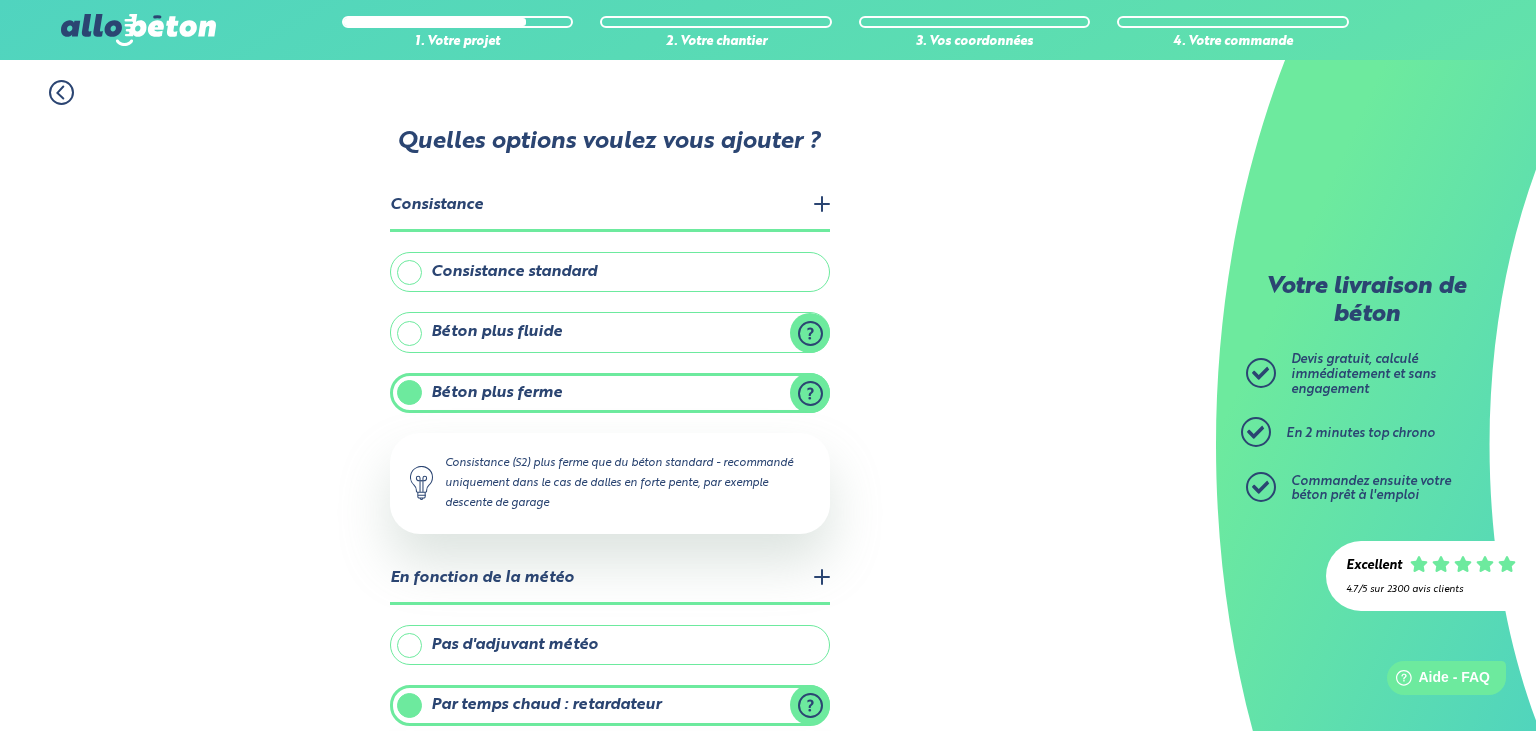 click on "Béton plus fluide" at bounding box center [610, 332] 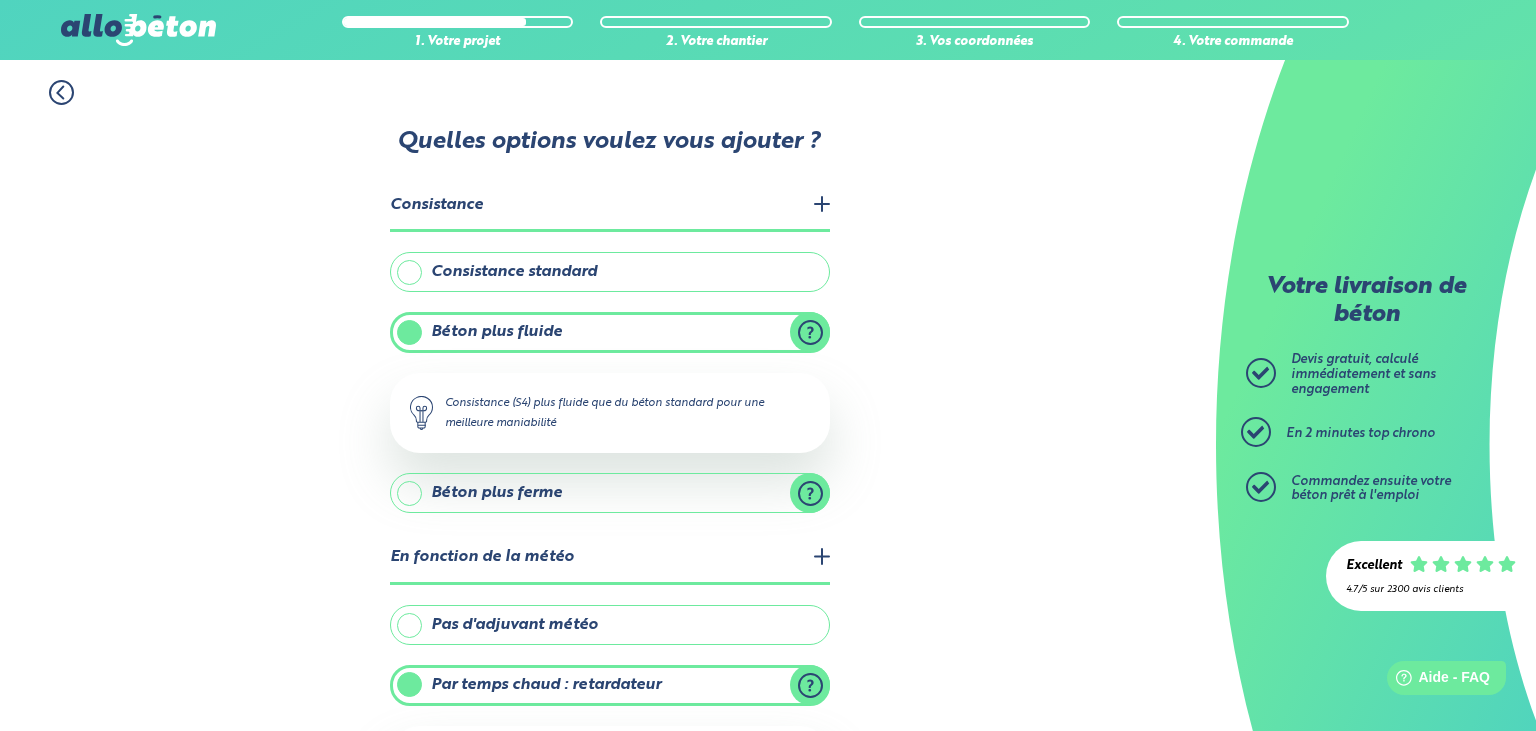 click on "Consistance standard" at bounding box center [610, 272] 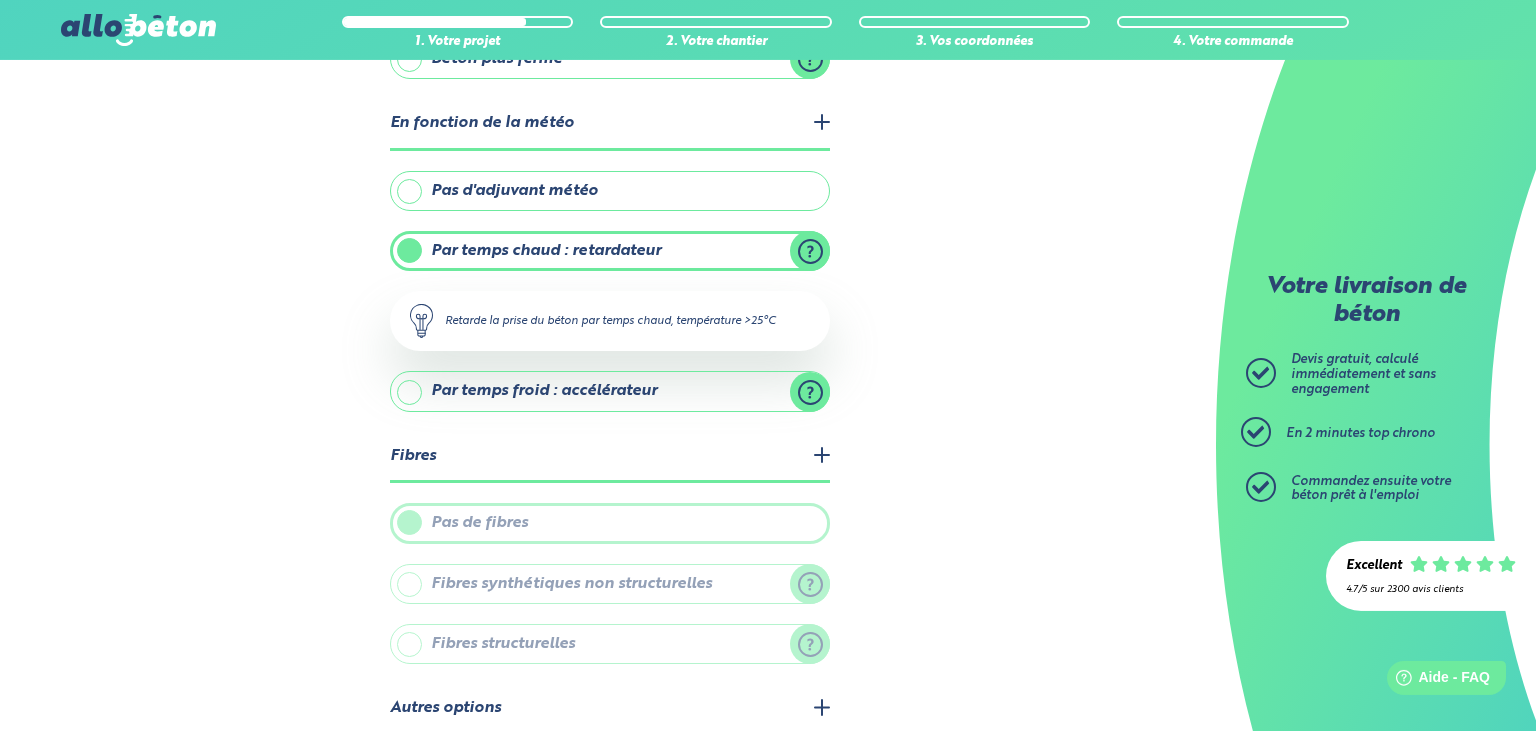 scroll, scrollTop: 421, scrollLeft: 0, axis: vertical 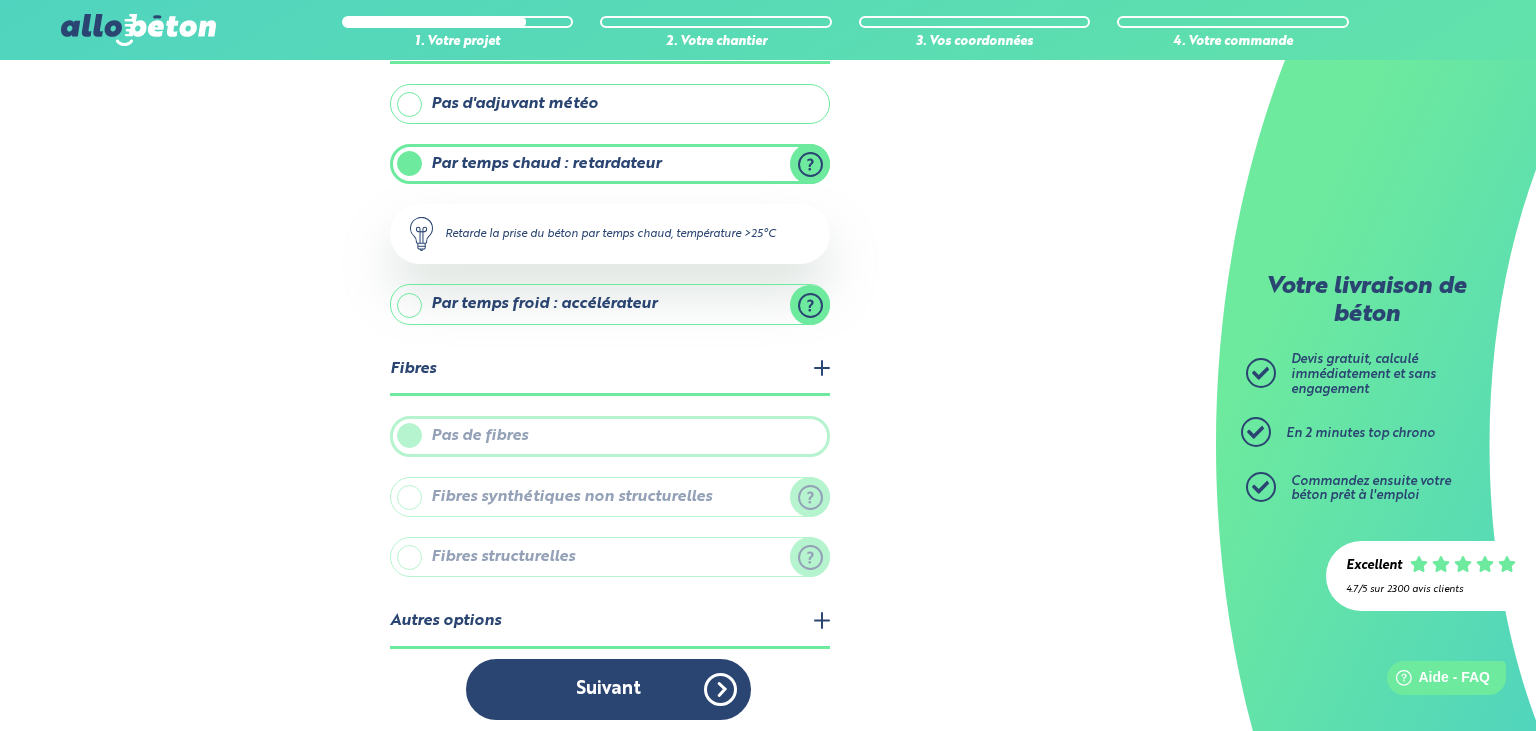 click on "Pas de fibres" at bounding box center [610, 436] 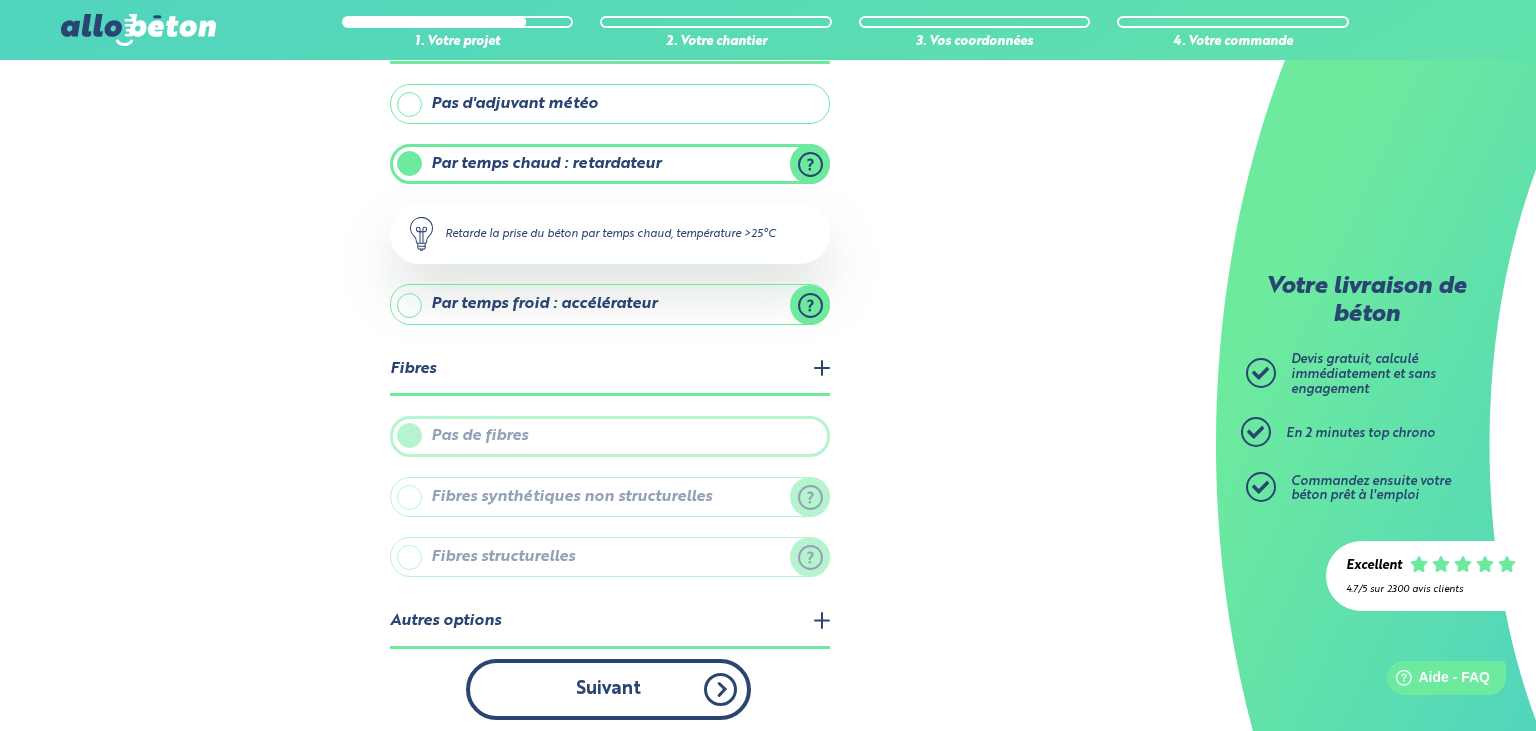 click on "Suivant" at bounding box center [608, 689] 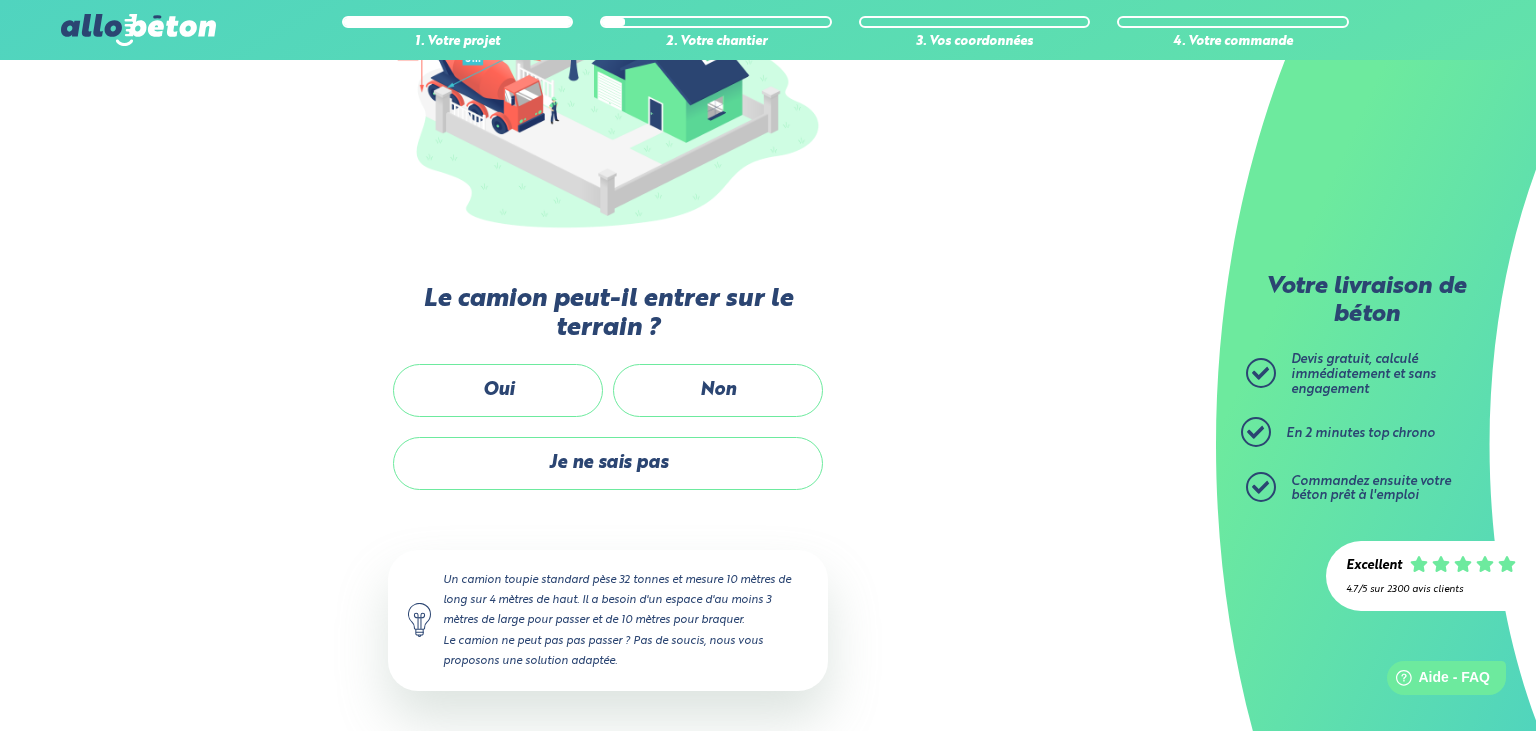 scroll, scrollTop: 326, scrollLeft: 0, axis: vertical 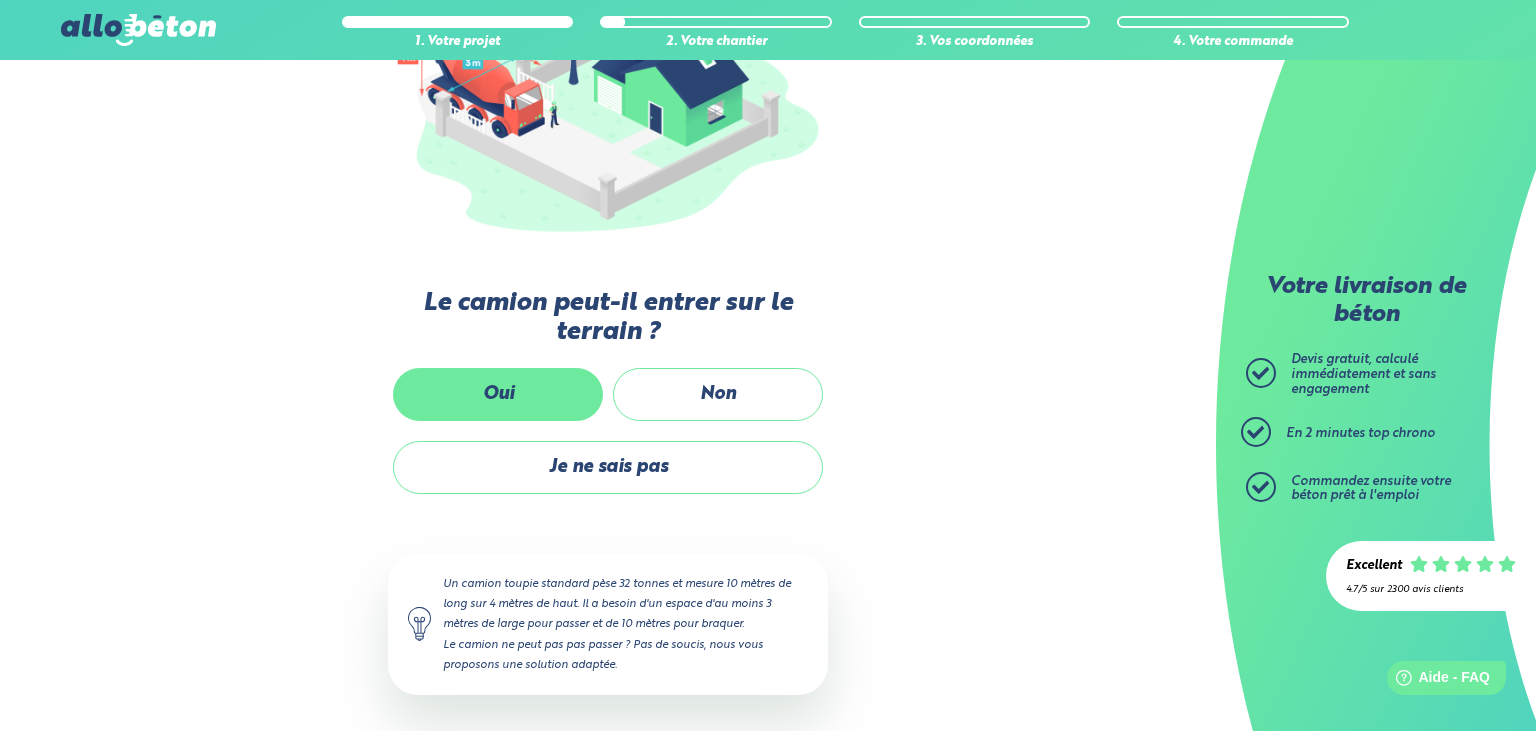 click on "Oui" at bounding box center (498, 394) 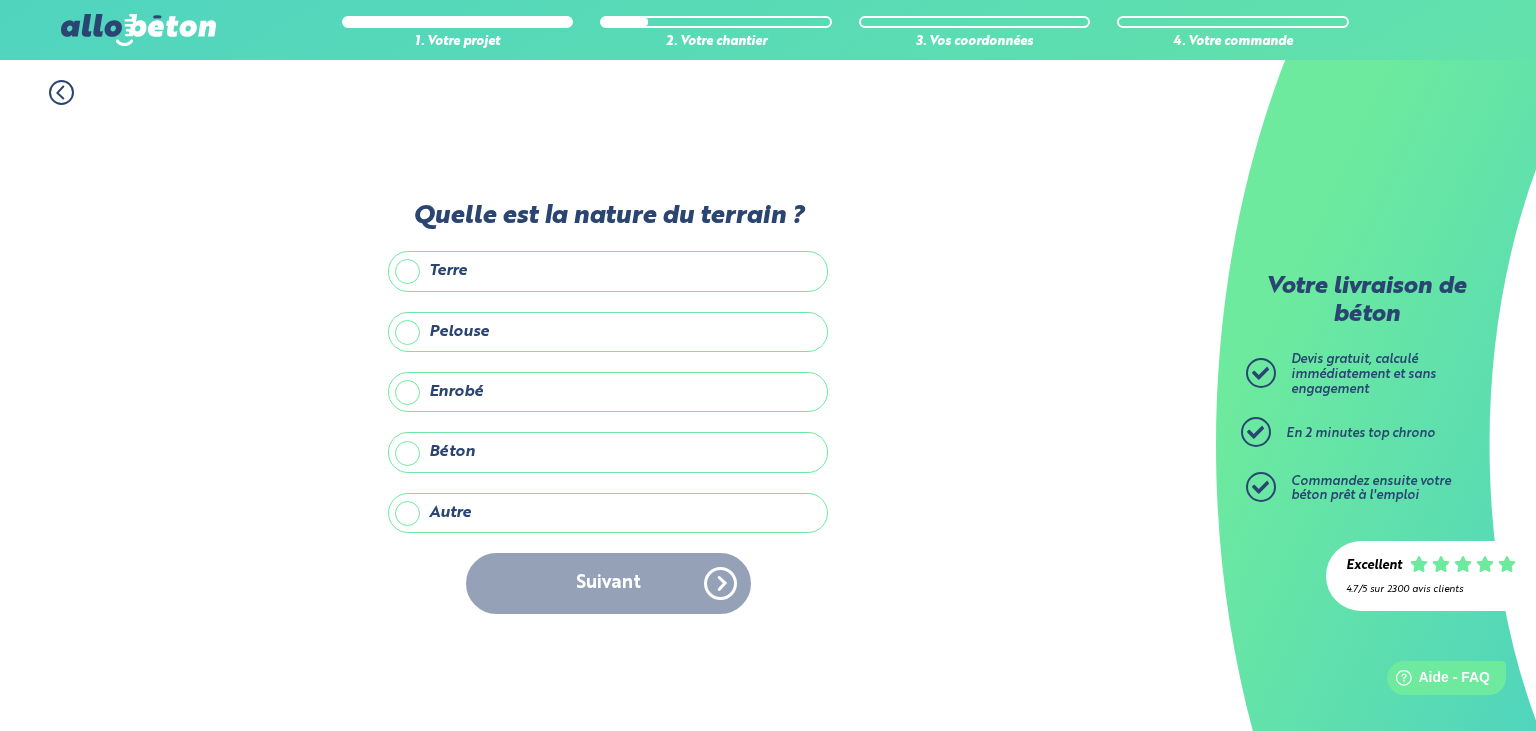 scroll, scrollTop: 0, scrollLeft: 0, axis: both 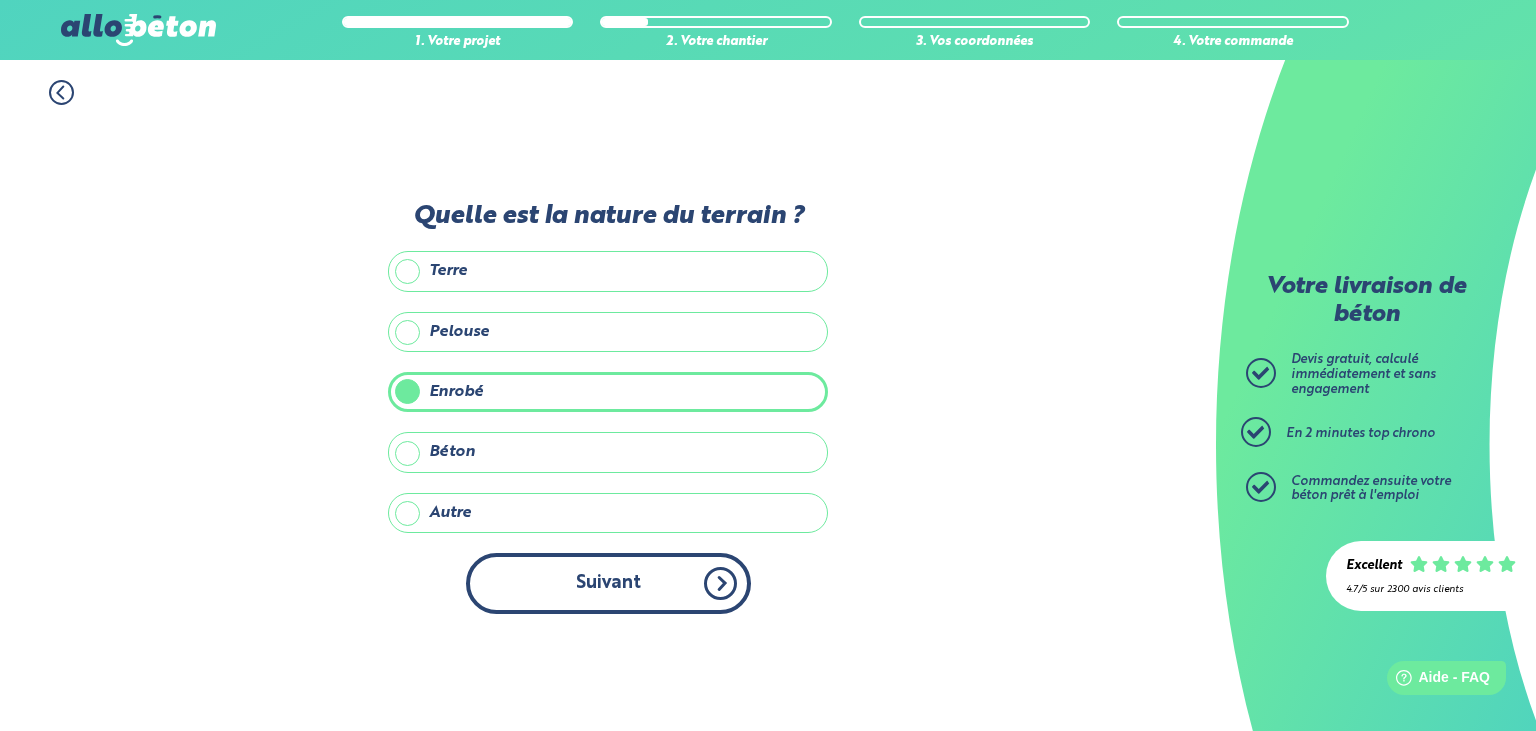 click on "Suivant" at bounding box center (608, 583) 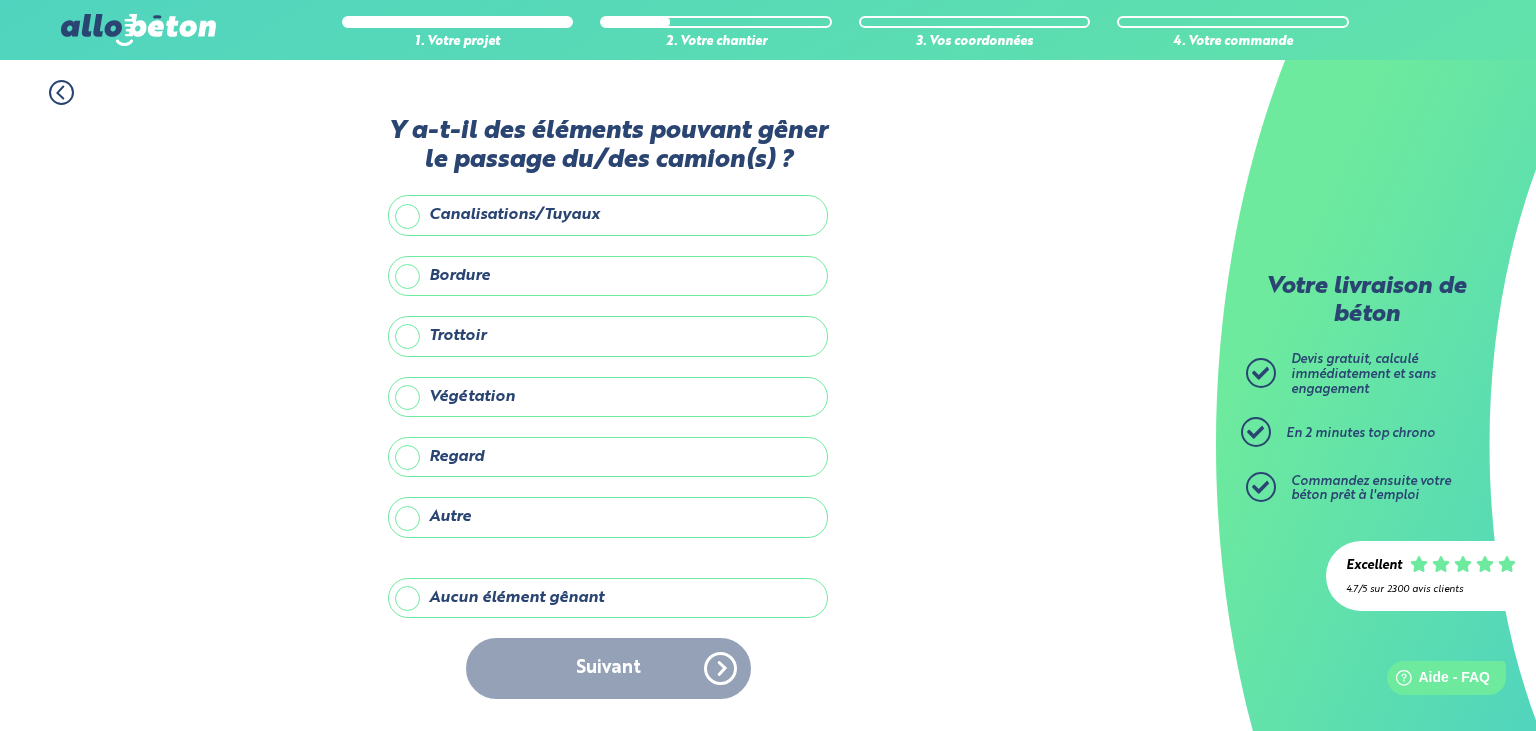 click on "Aucun élément gênant" at bounding box center [608, 598] 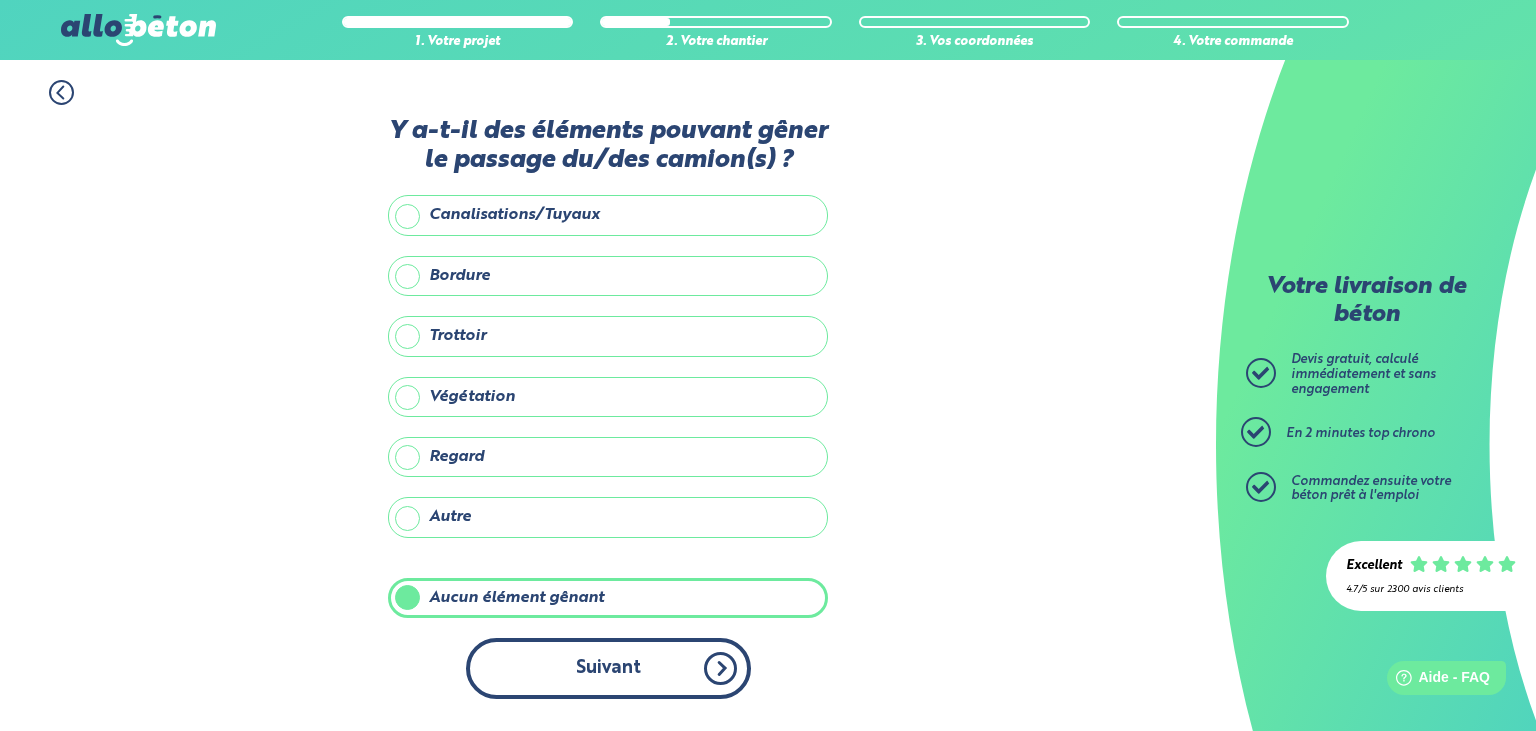 click on "Suivant" at bounding box center [608, 668] 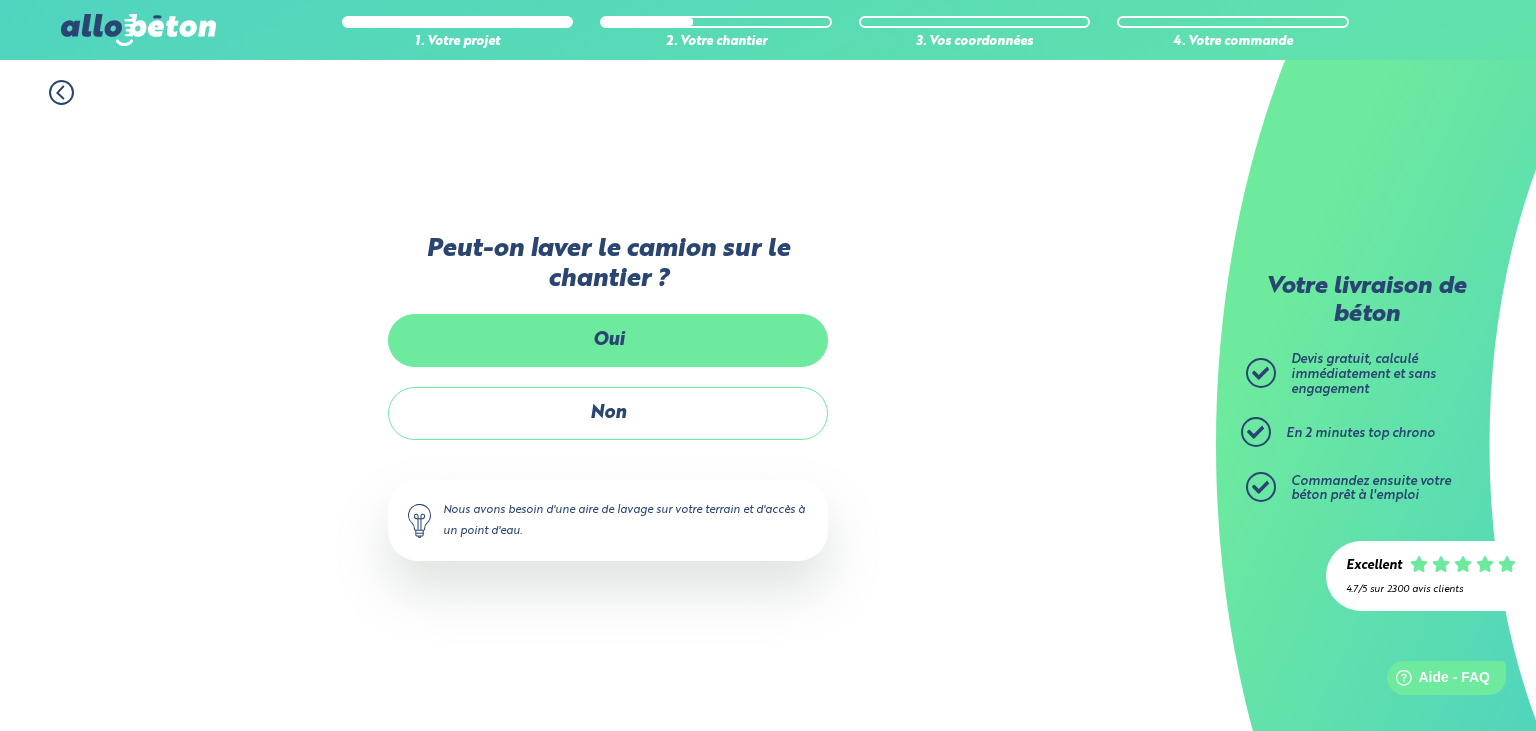 click on "Oui" at bounding box center [608, 340] 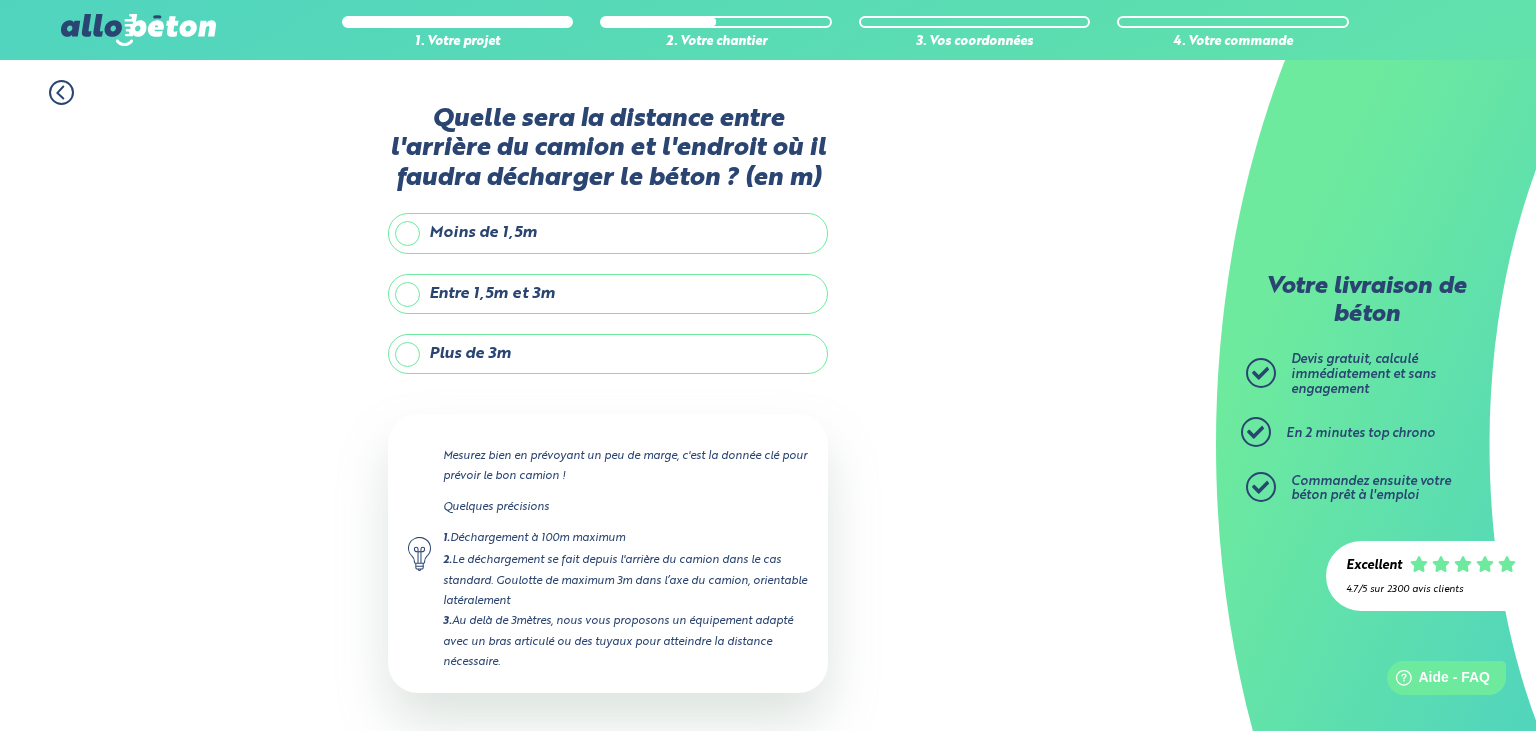 click on "Moins de 1,5m" at bounding box center (608, 233) 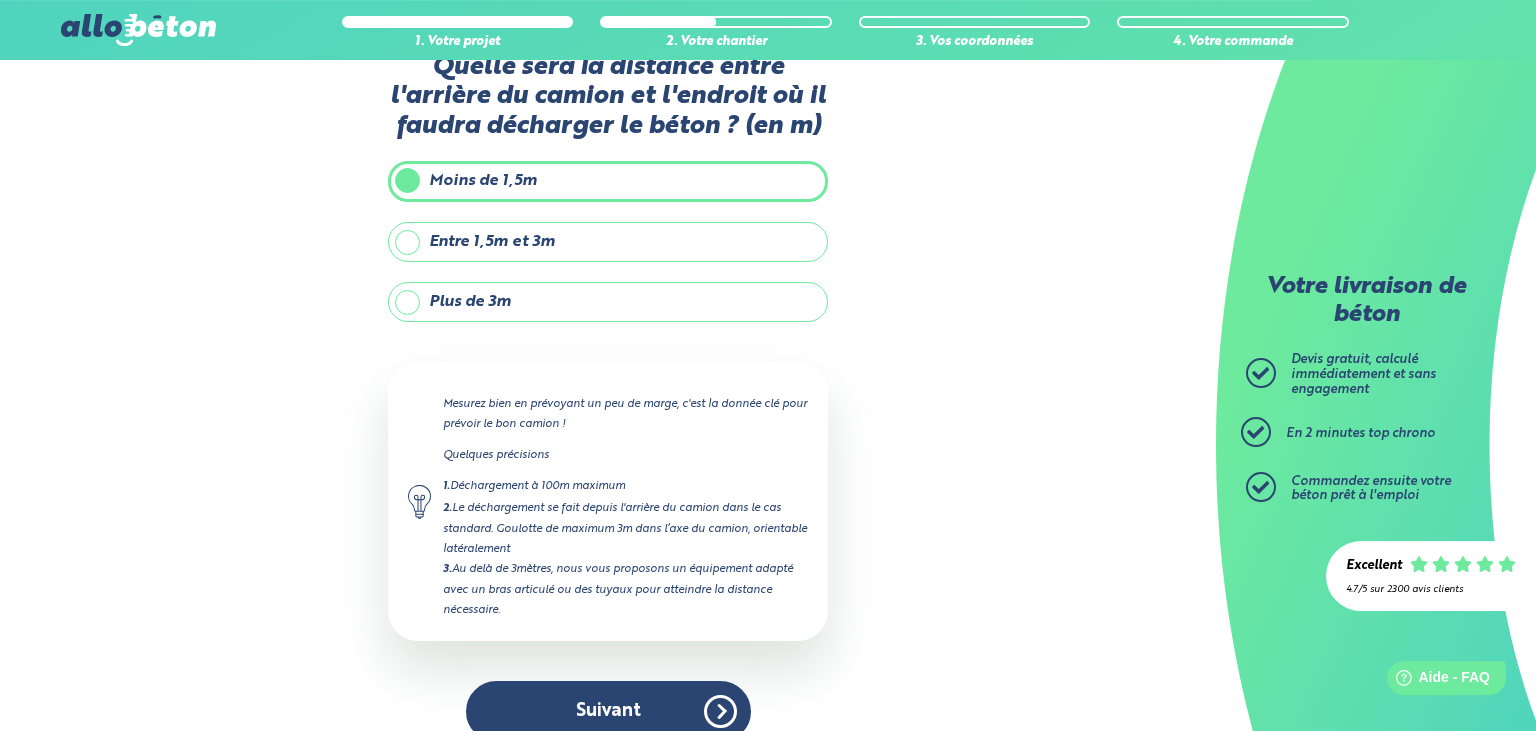 scroll, scrollTop: 77, scrollLeft: 0, axis: vertical 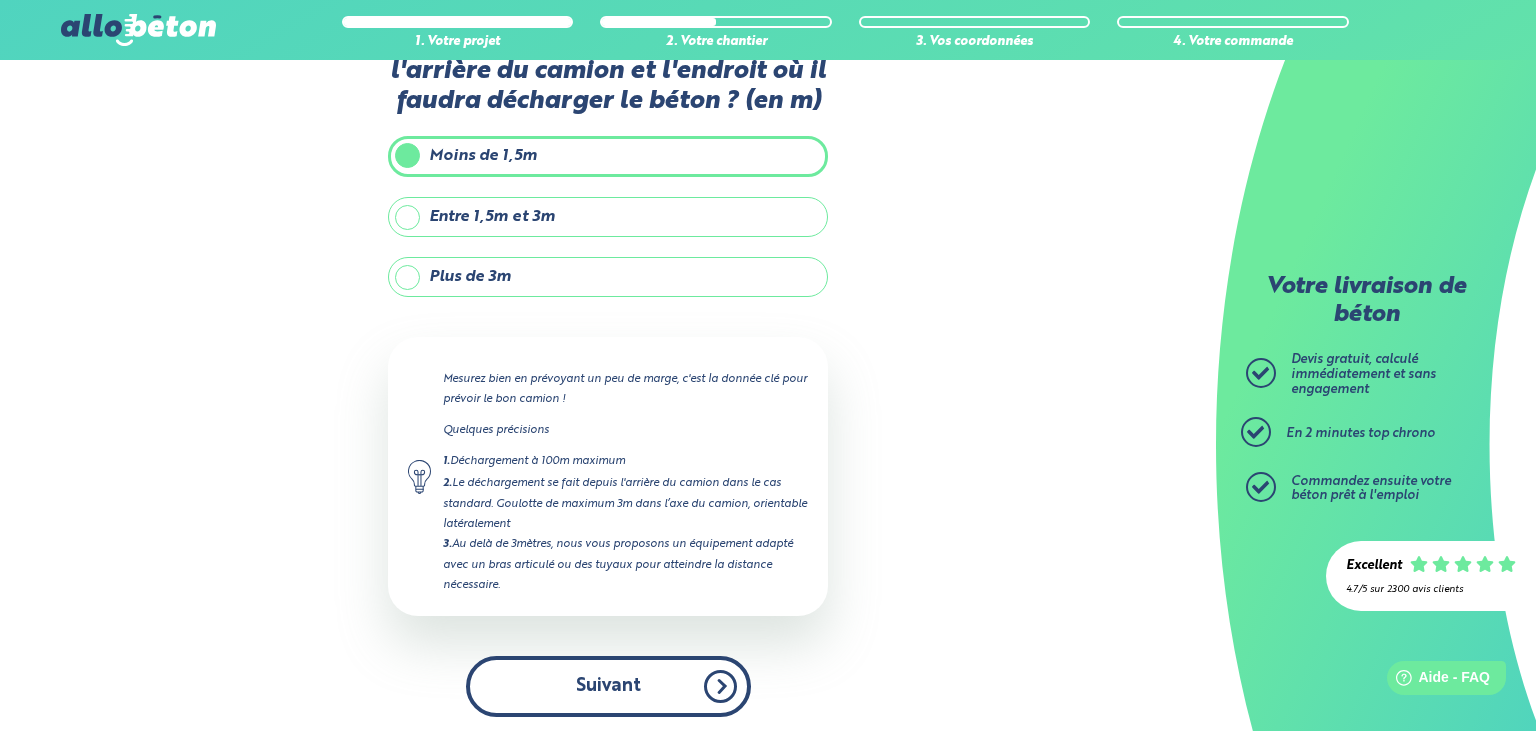 click on "Suivant" at bounding box center (608, 686) 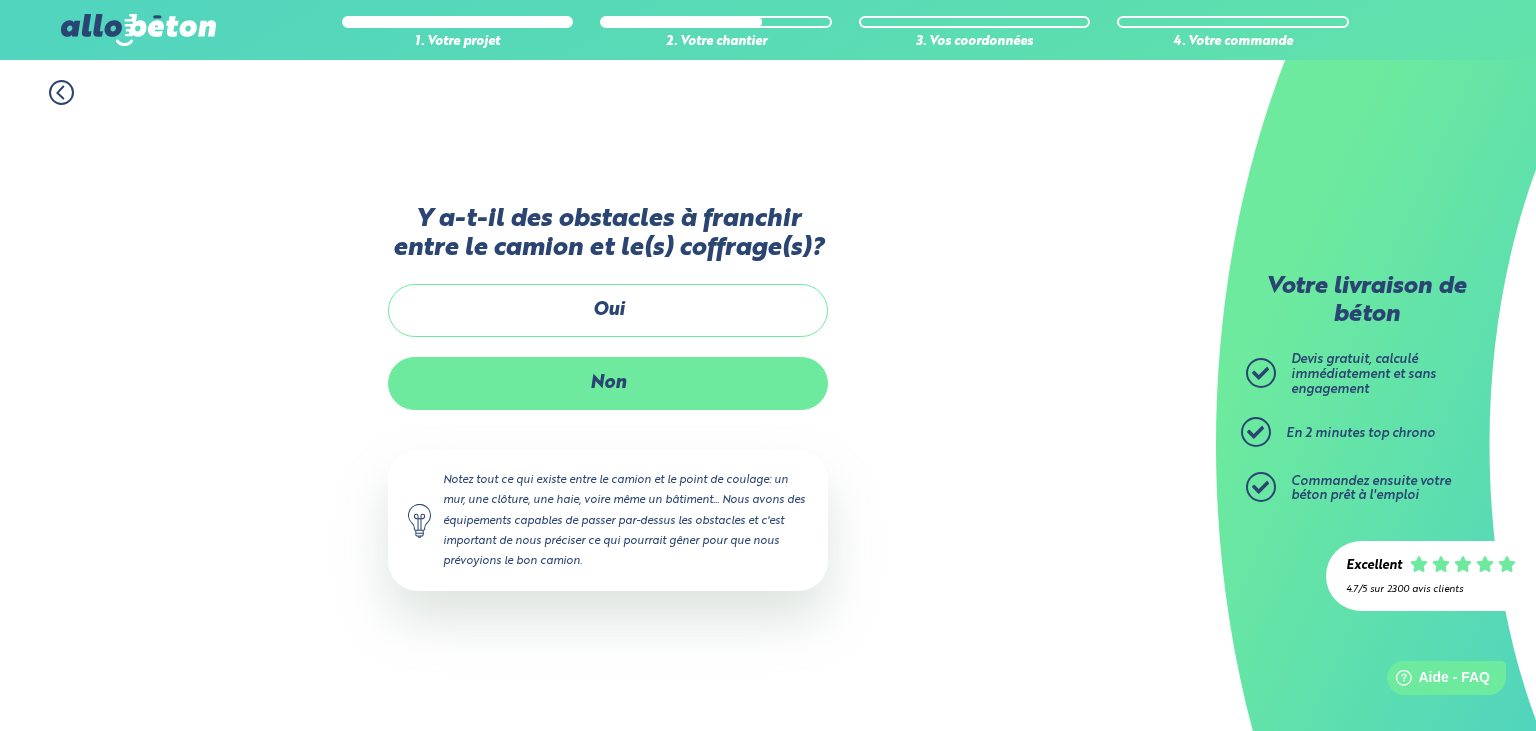 click on "Non" at bounding box center [608, 383] 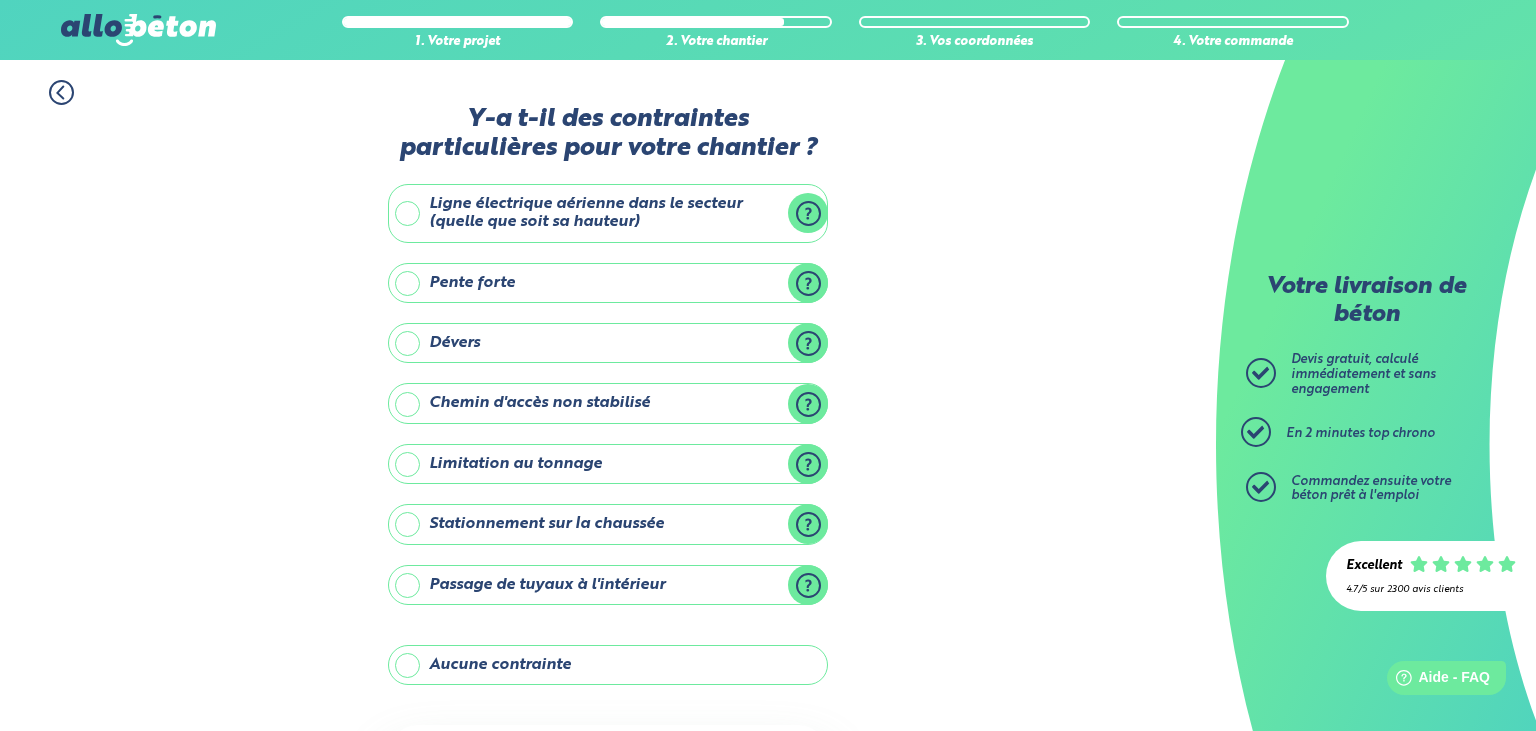 click on "Aucune contrainte" at bounding box center [608, 665] 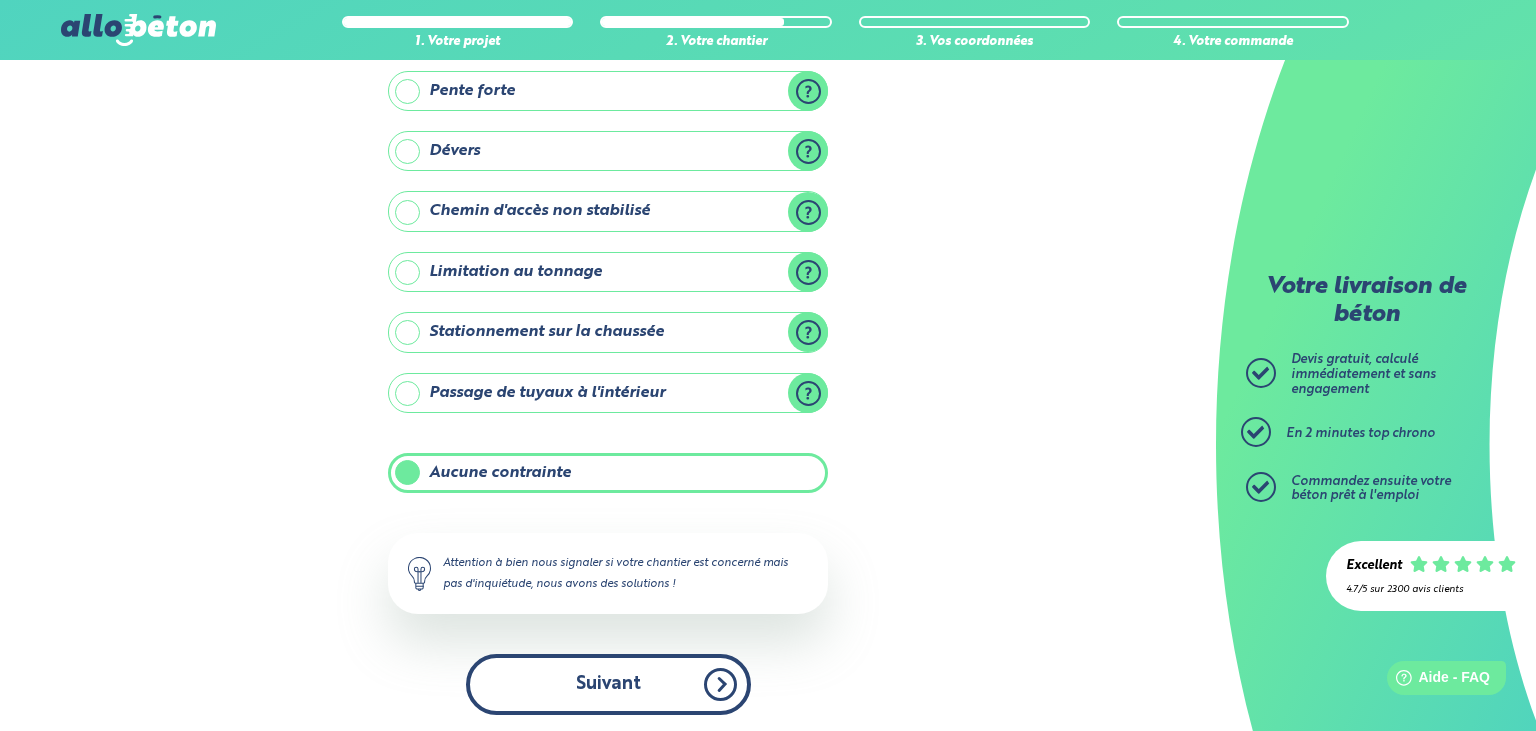 click on "Suivant" at bounding box center [608, 684] 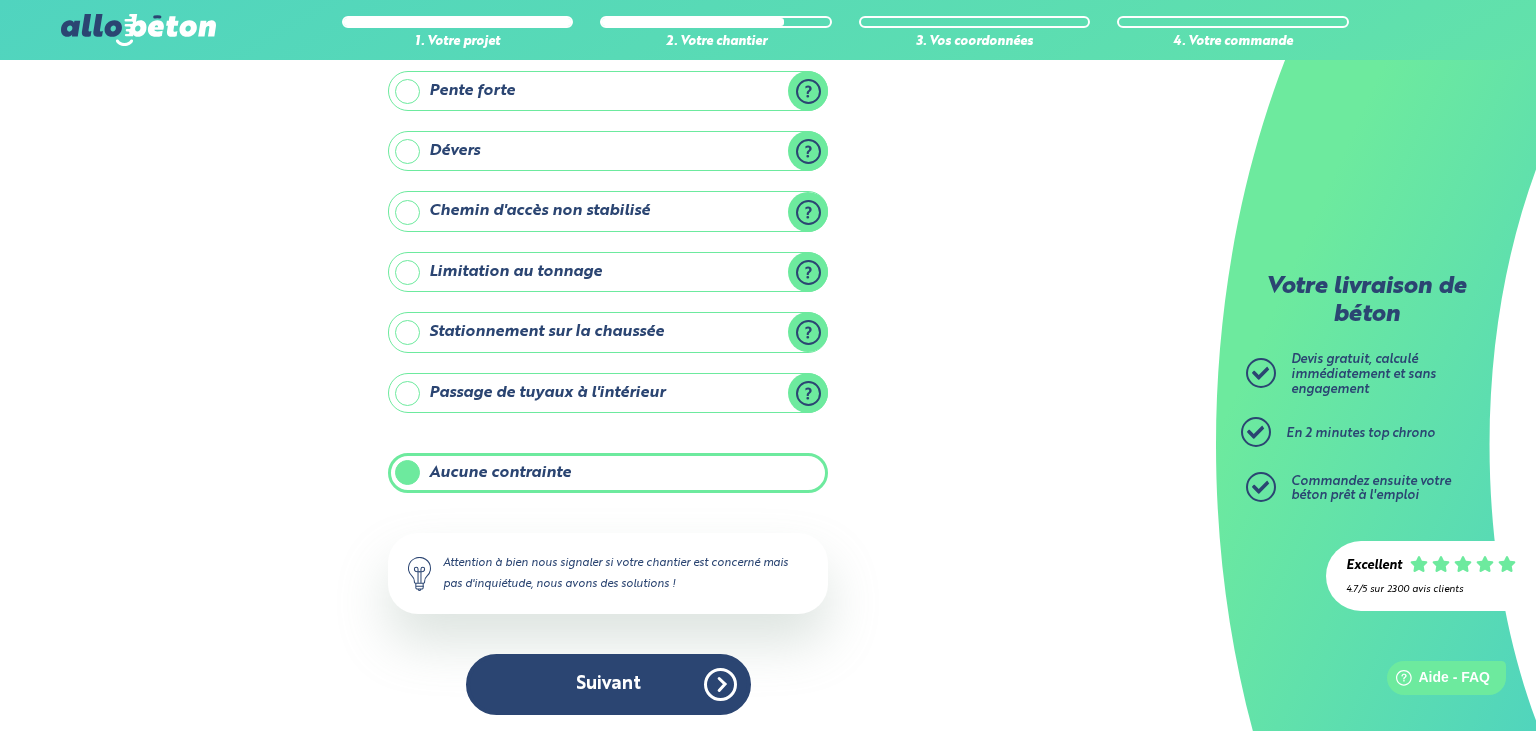 scroll, scrollTop: 20, scrollLeft: 0, axis: vertical 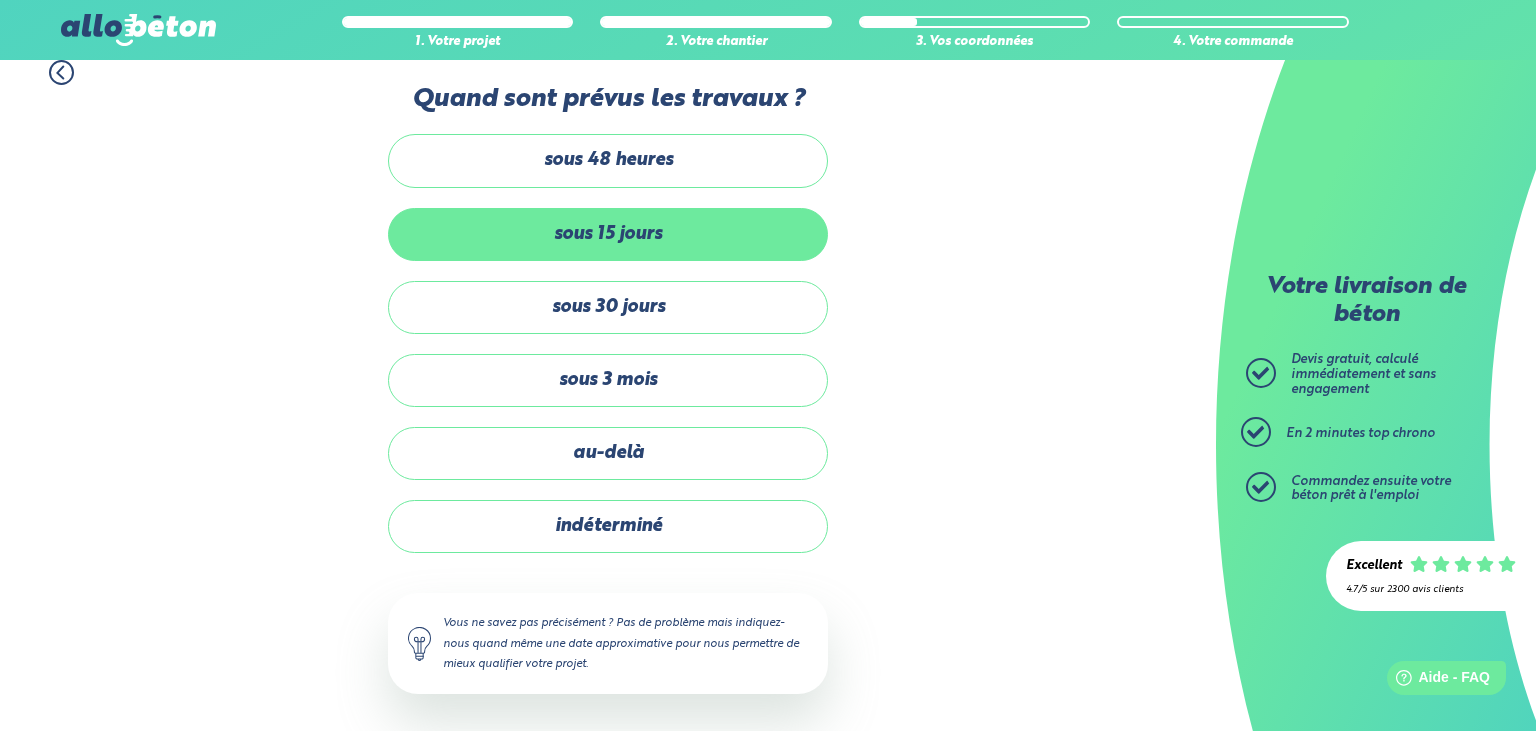click on "sous 15 jours" at bounding box center (608, 234) 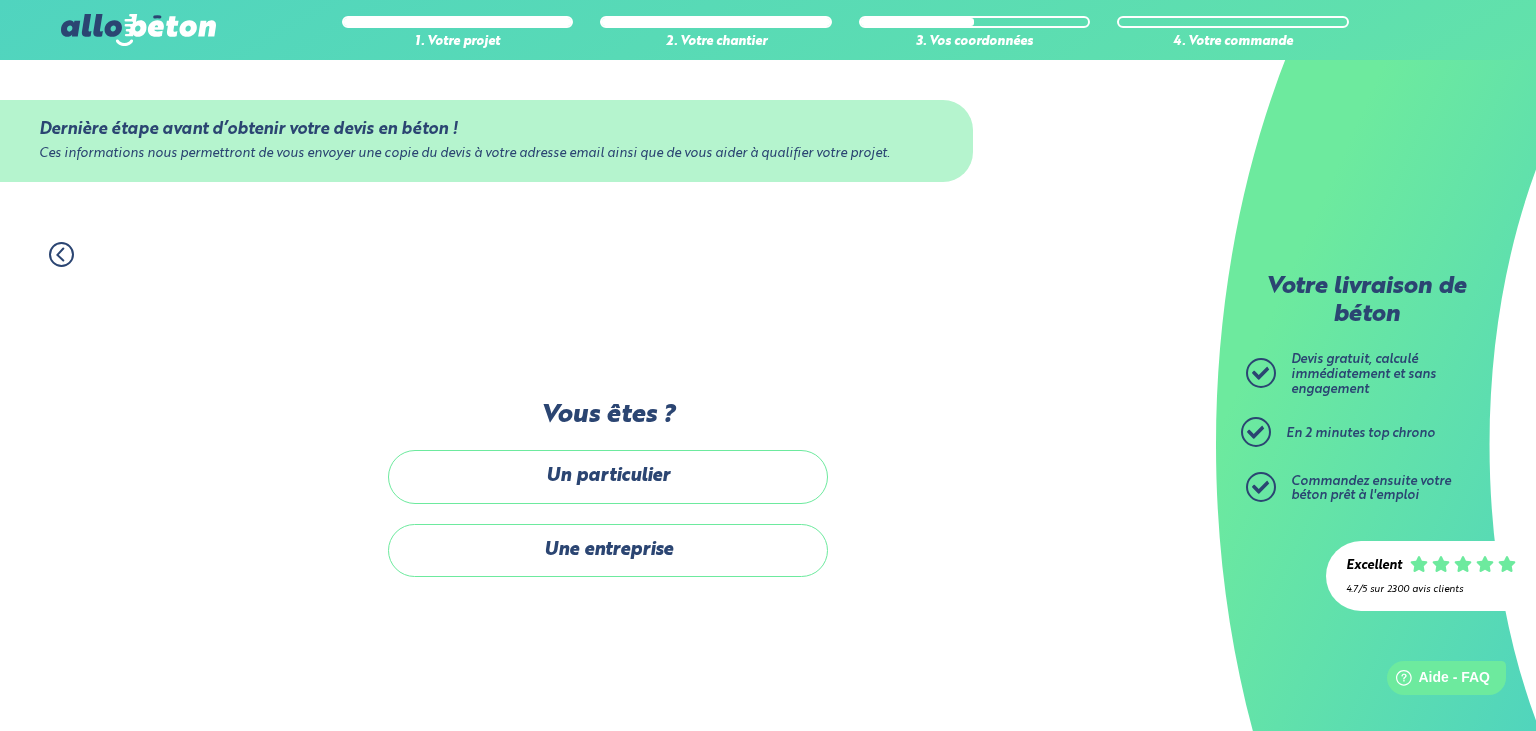 scroll, scrollTop: 0, scrollLeft: 0, axis: both 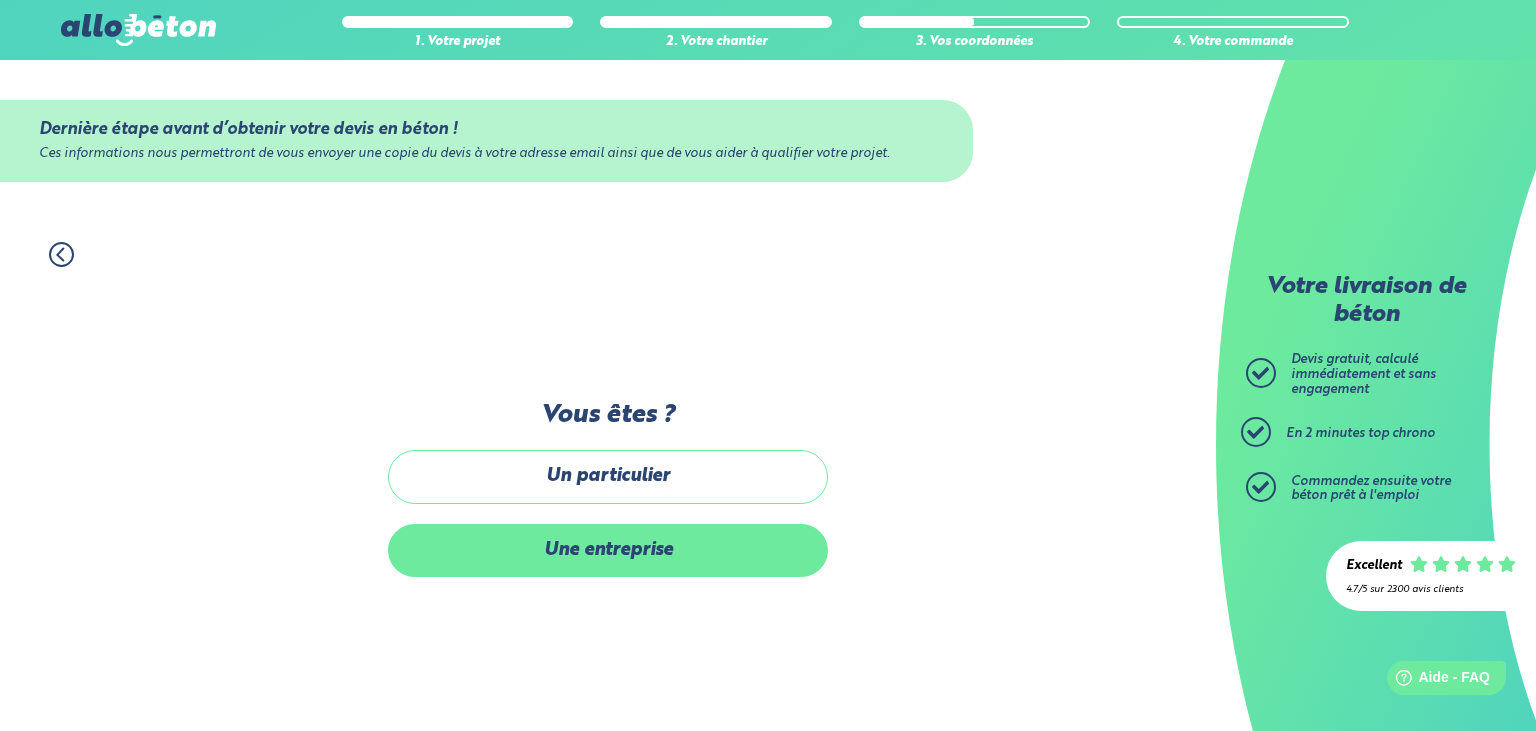 click on "Une entreprise" at bounding box center [608, 550] 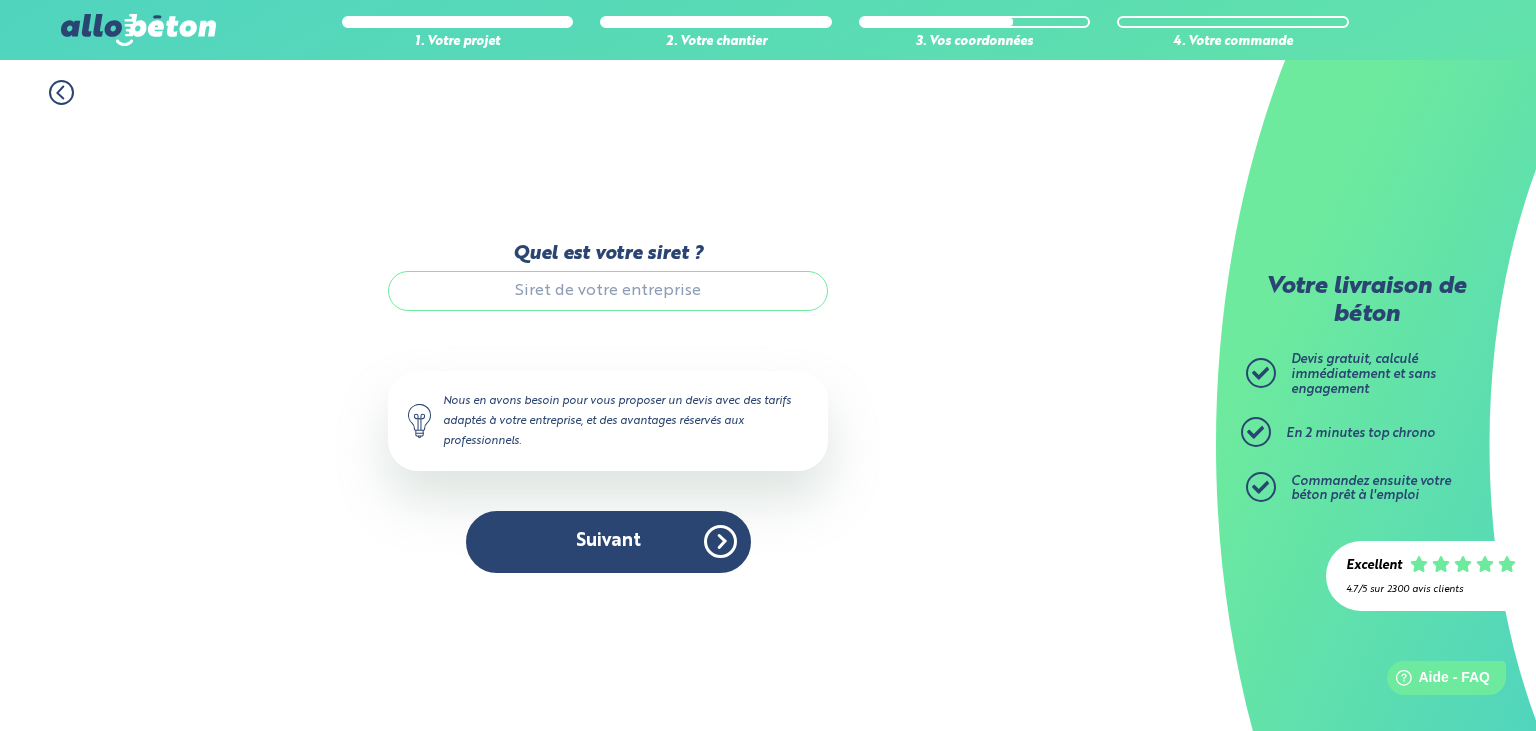 click on "Quel est votre siret ?" at bounding box center [608, 291] 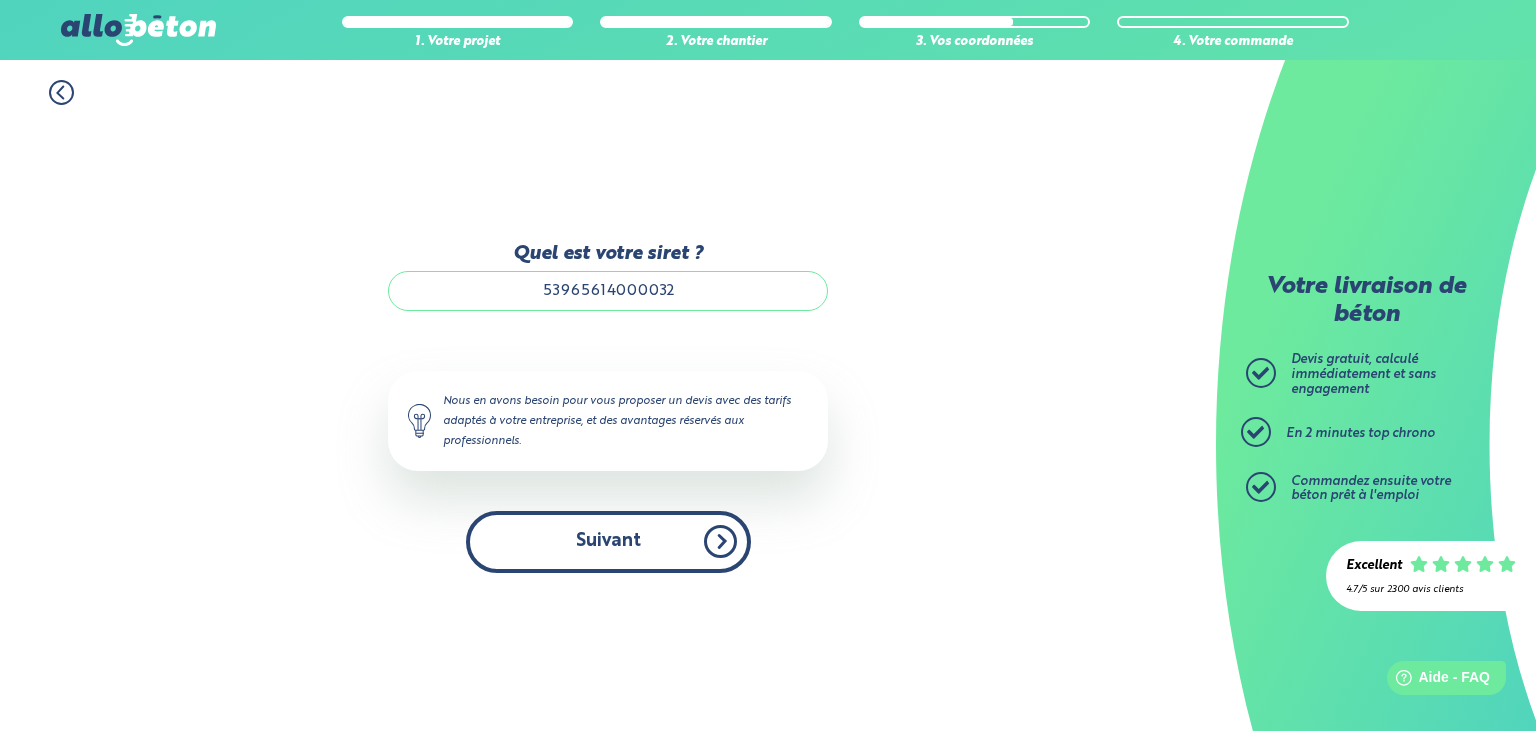 type on "53965614000032" 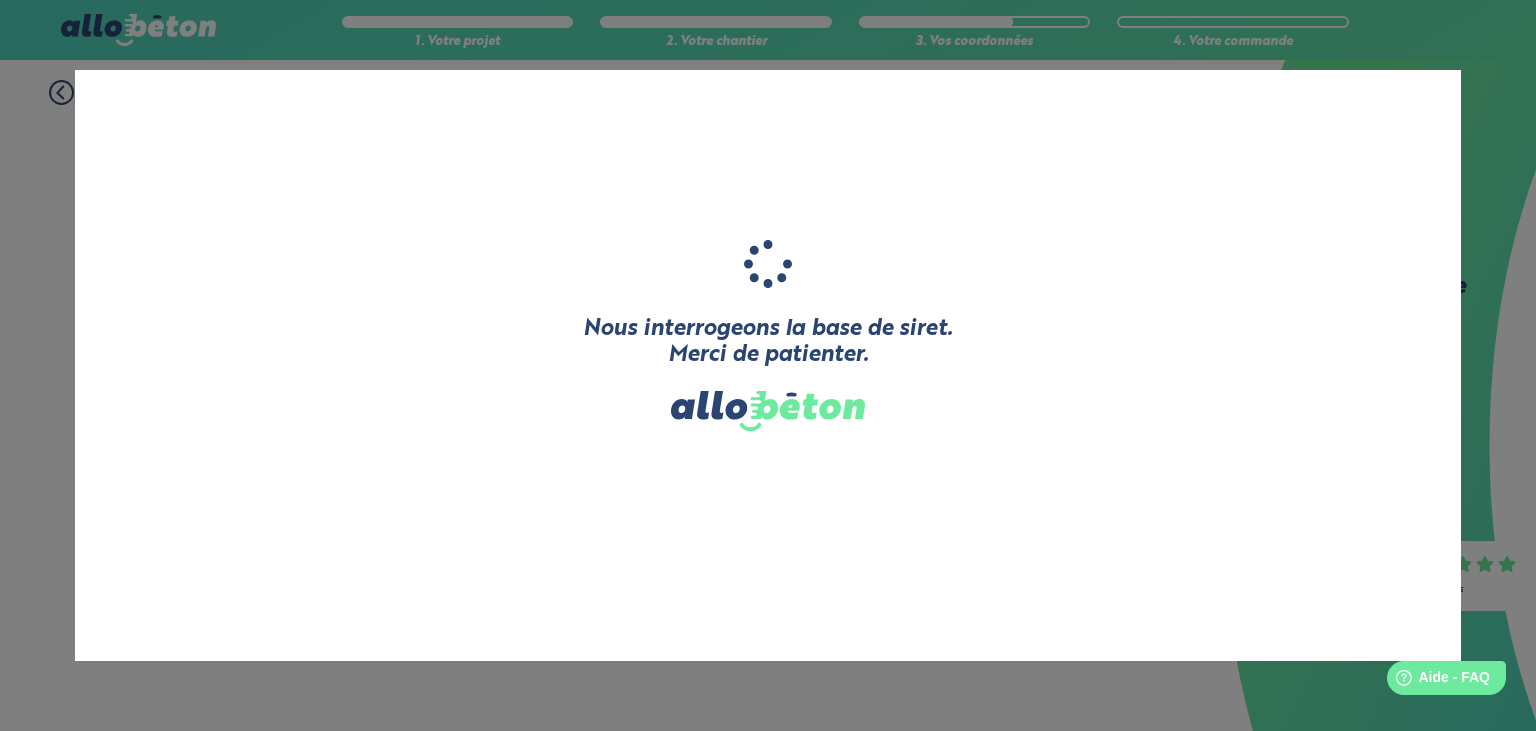 type on "INGE-DISTRIBUTION" 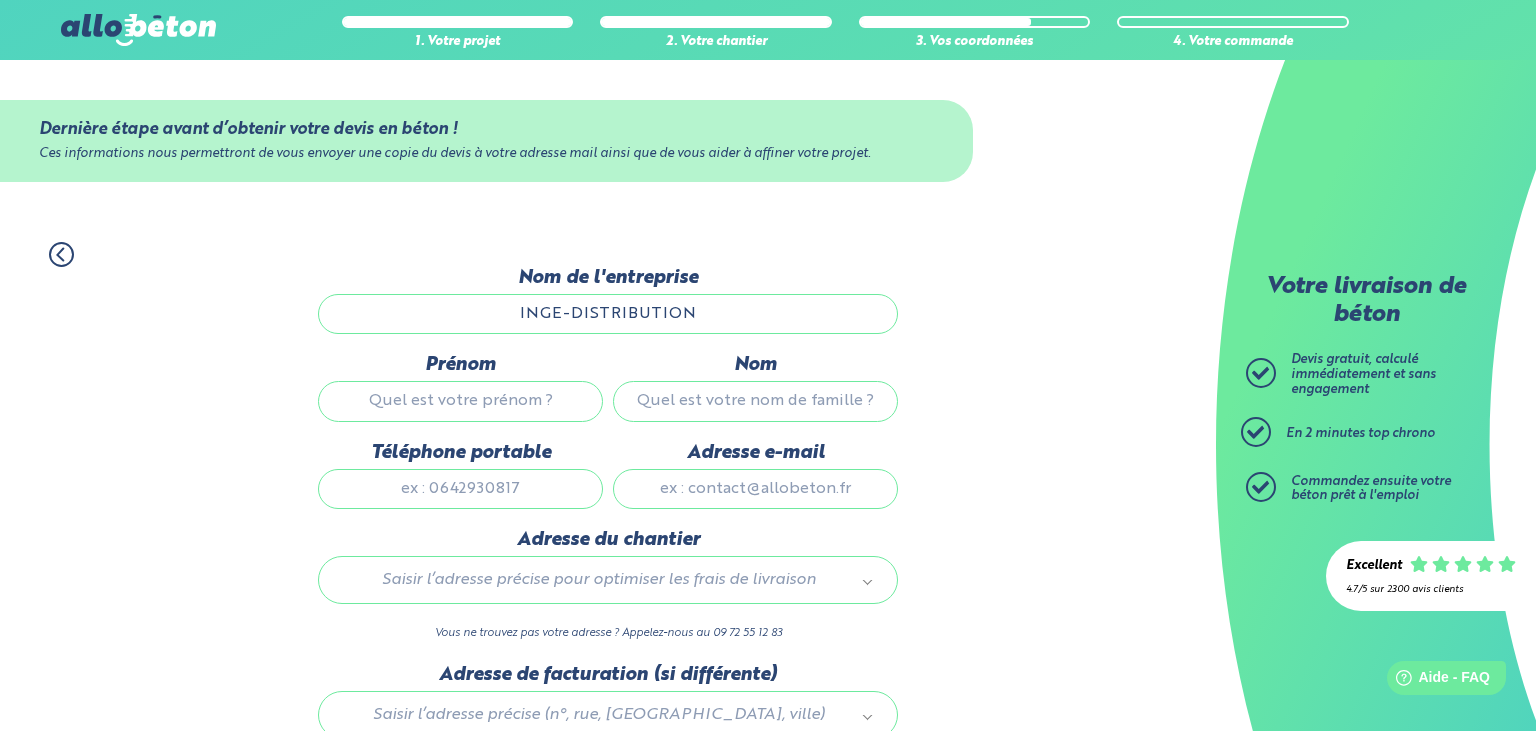click on "Prénom" at bounding box center (460, 401) 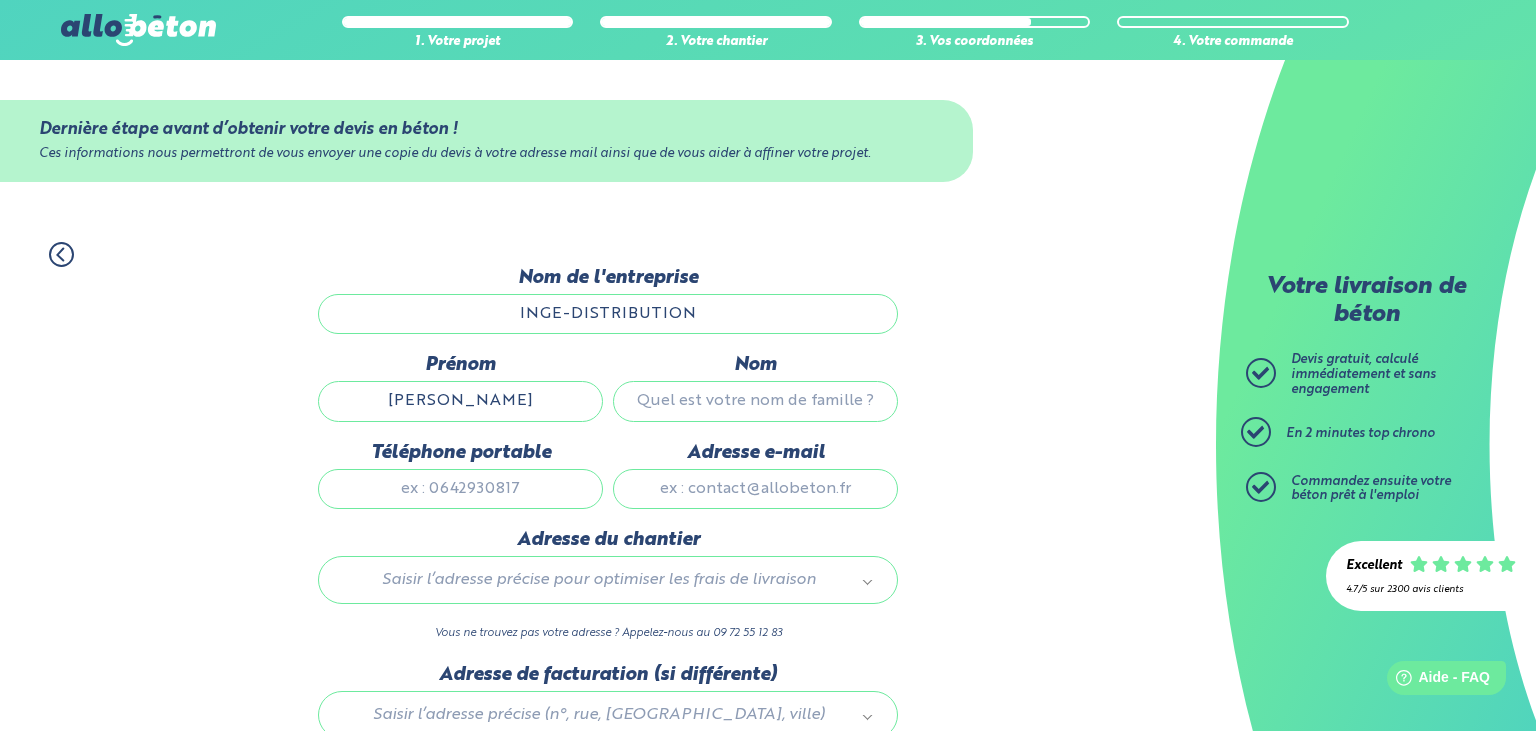 type on "[PERSON_NAME]" 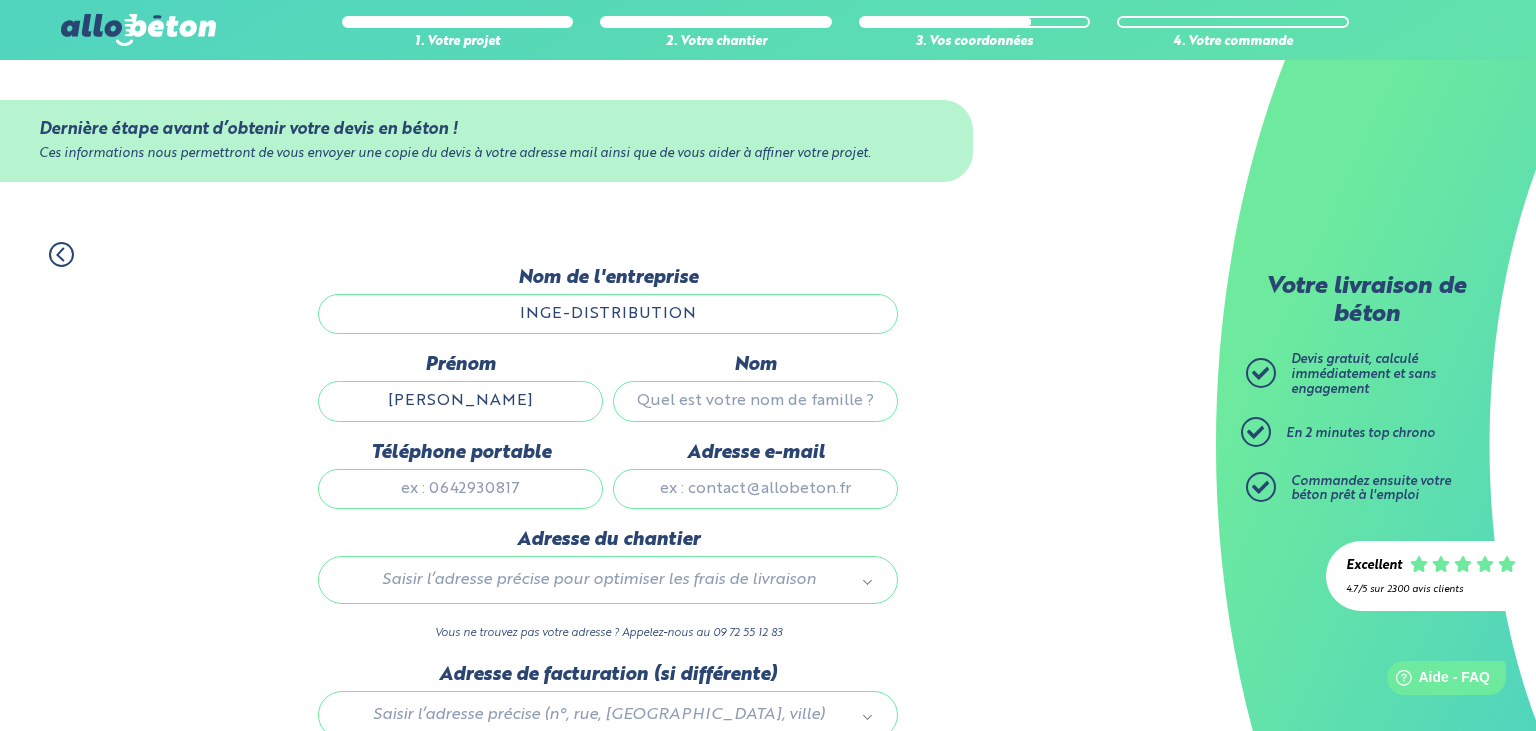 click on "Nom" at bounding box center [755, 401] 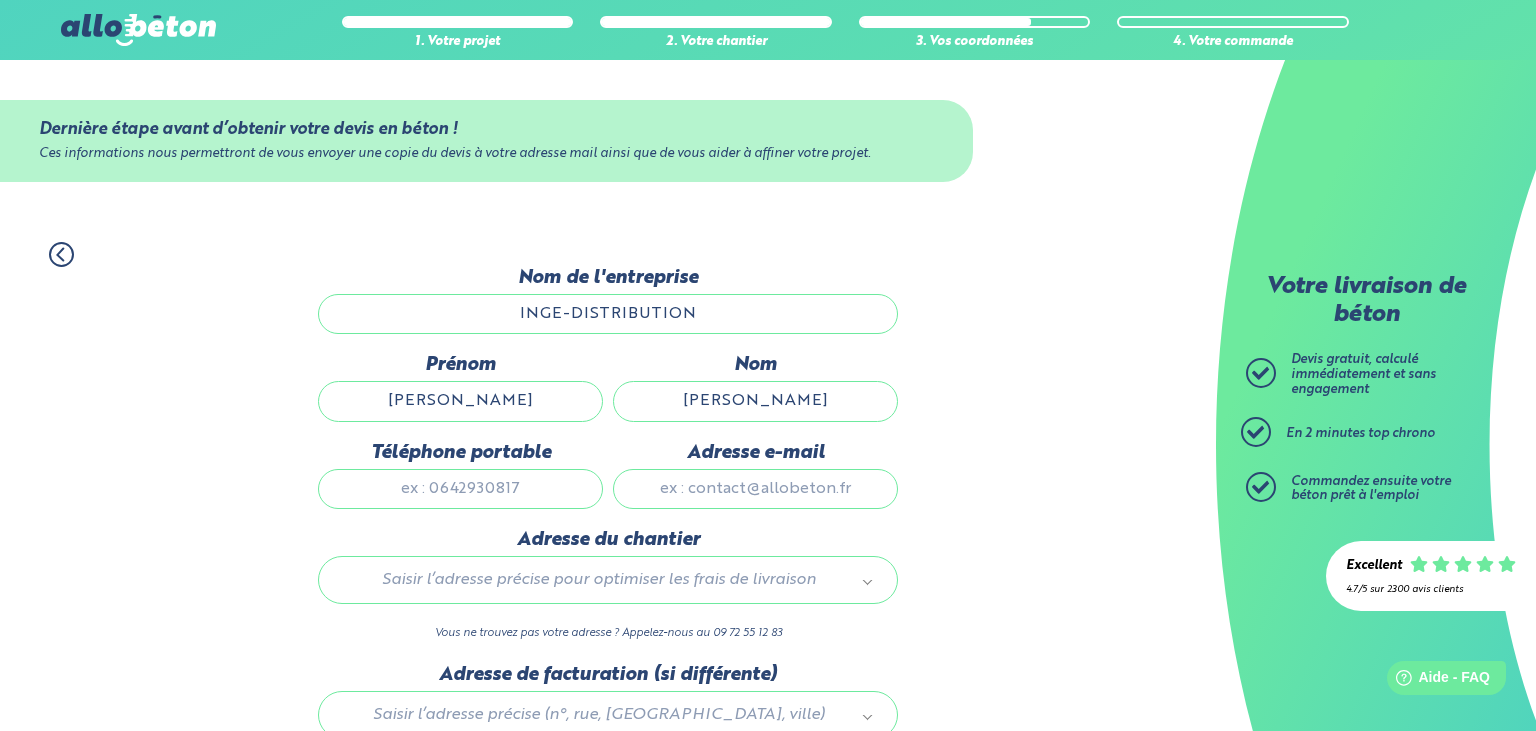 type on "[PERSON_NAME]" 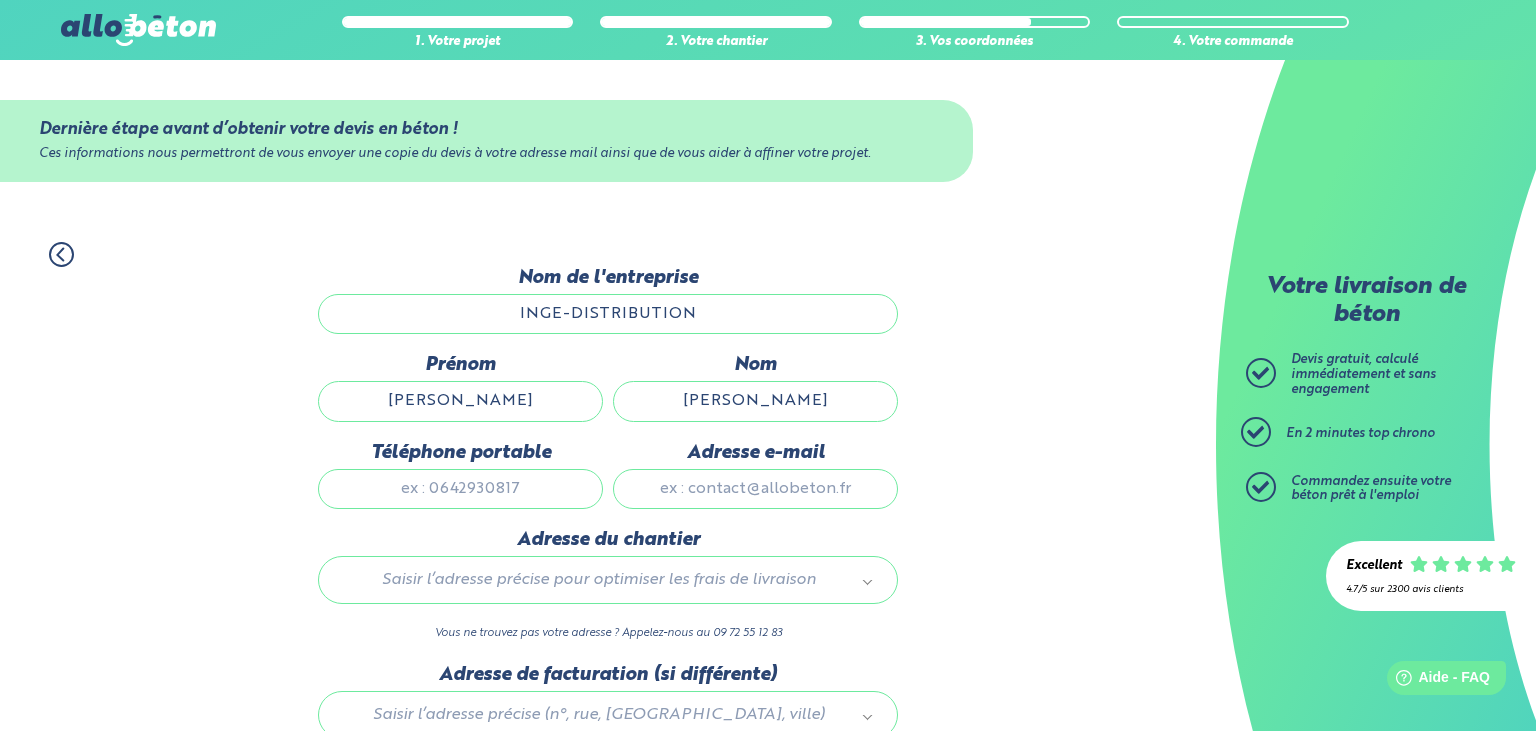 click on "Téléphone portable" at bounding box center [460, 489] 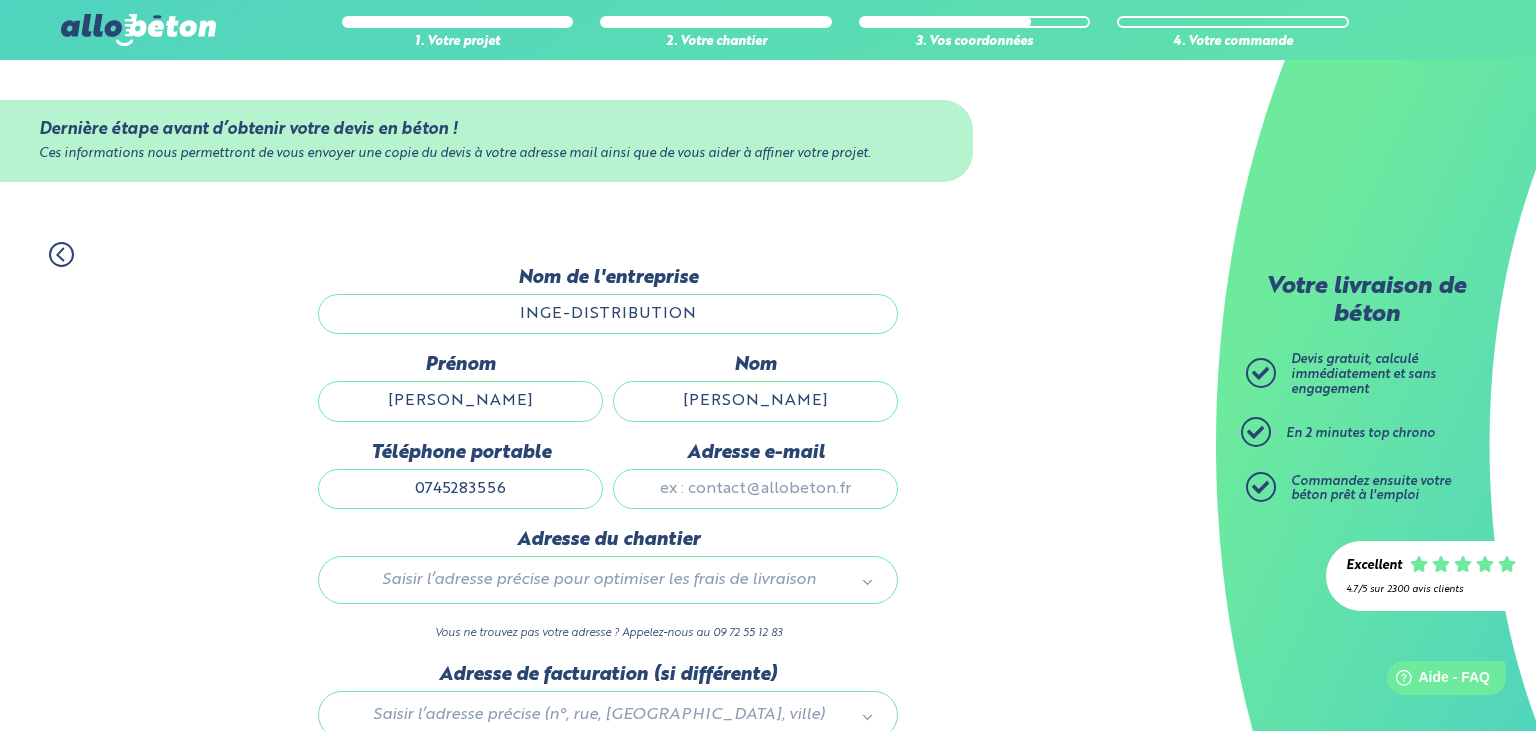 type on "0745283556" 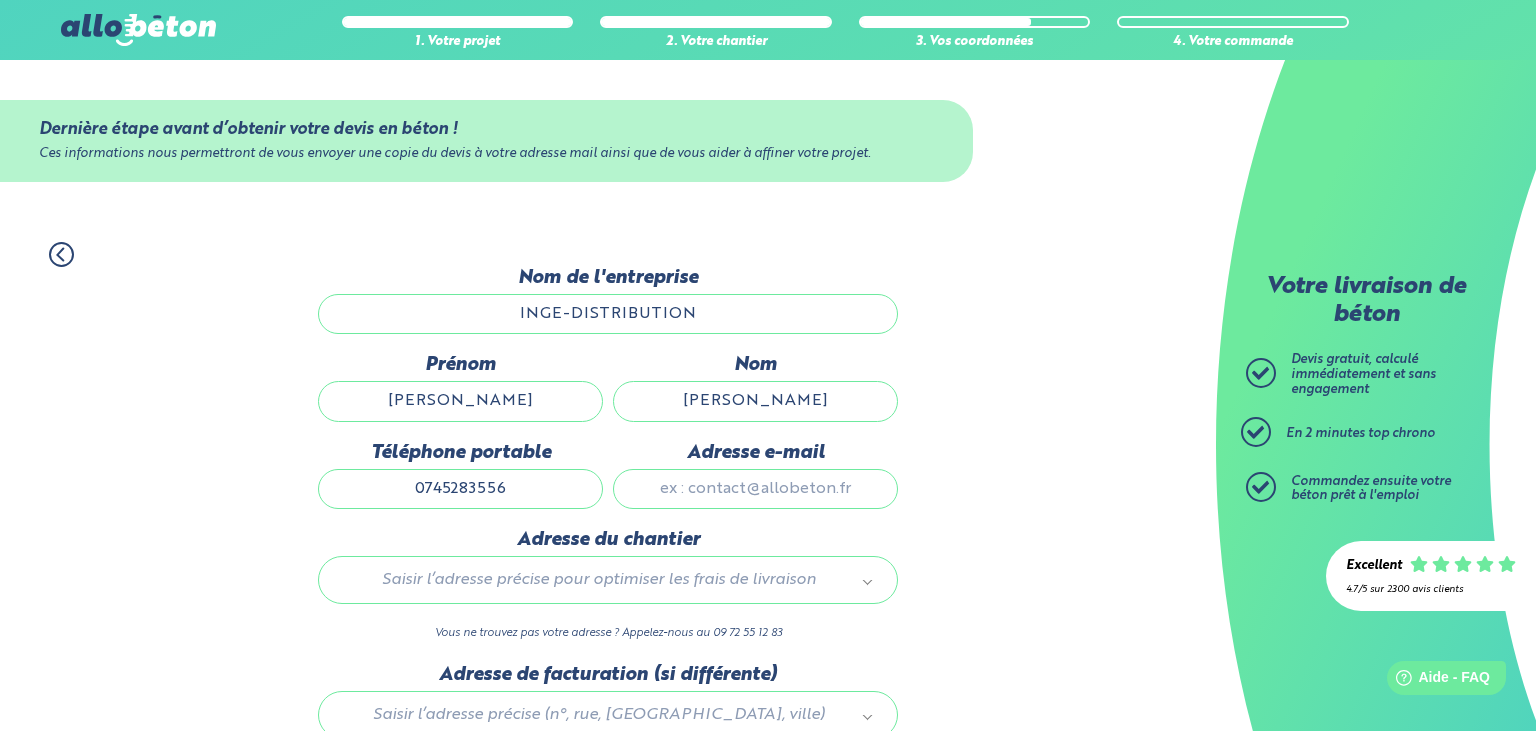 click on "Adresse e-mail" at bounding box center (755, 489) 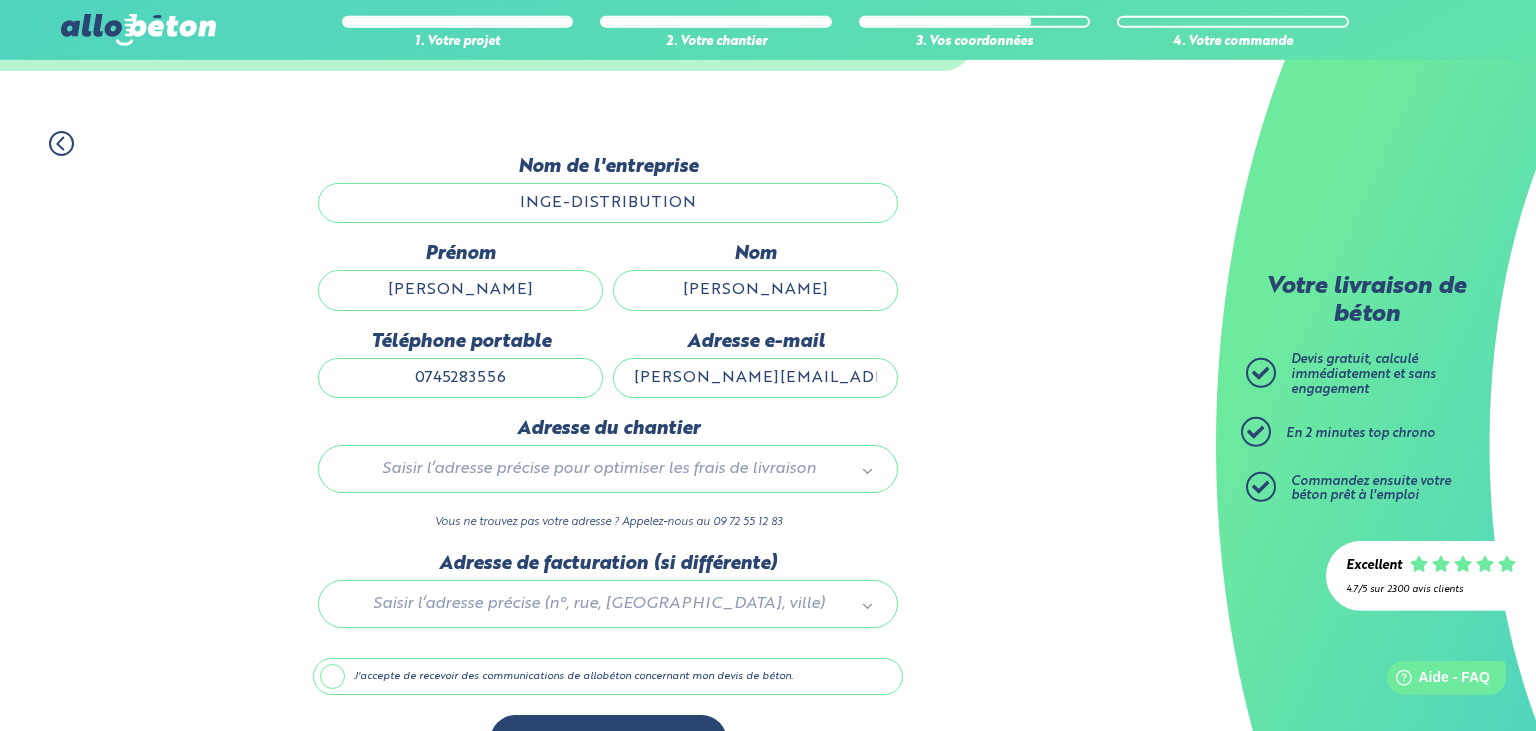 scroll, scrollTop: 176, scrollLeft: 0, axis: vertical 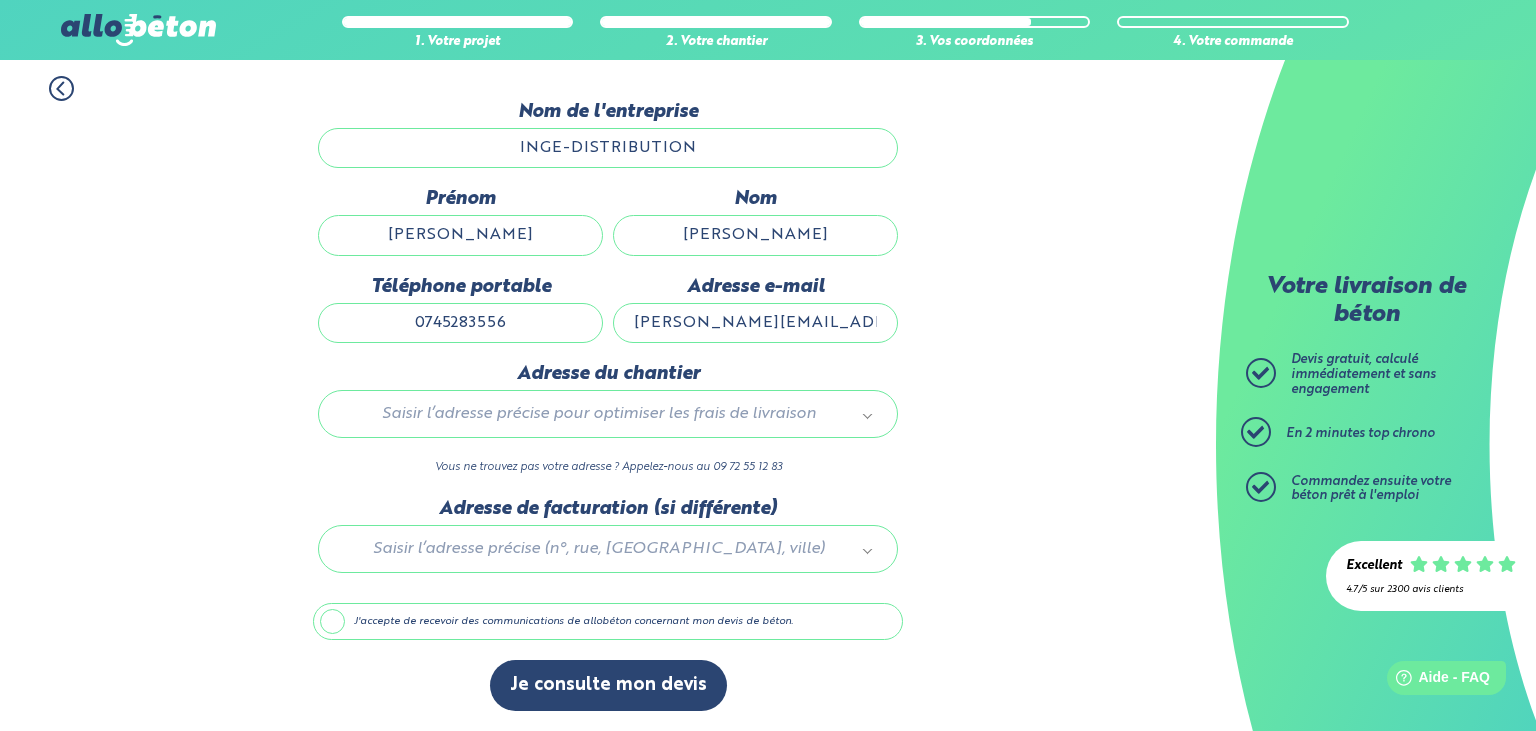 type on "[PERSON_NAME][EMAIL_ADDRESS][DOMAIN_NAME]" 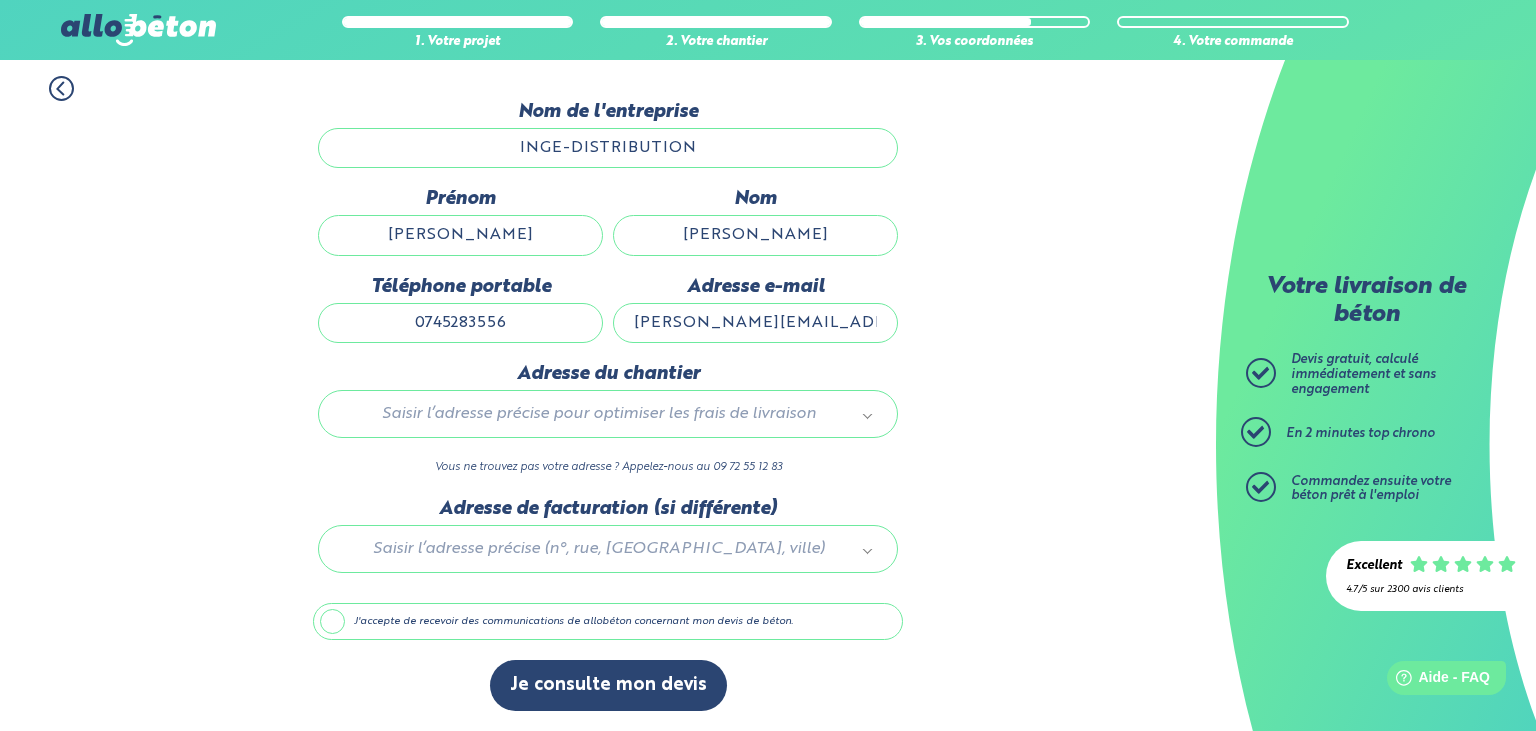 click on "09 72 55 12 83
Conseils et Appel Gratuits
nos produits
le béton prêt à l'emploi
quel prix pour un m³ de béton ?
la toupie béton" at bounding box center [768, 282] 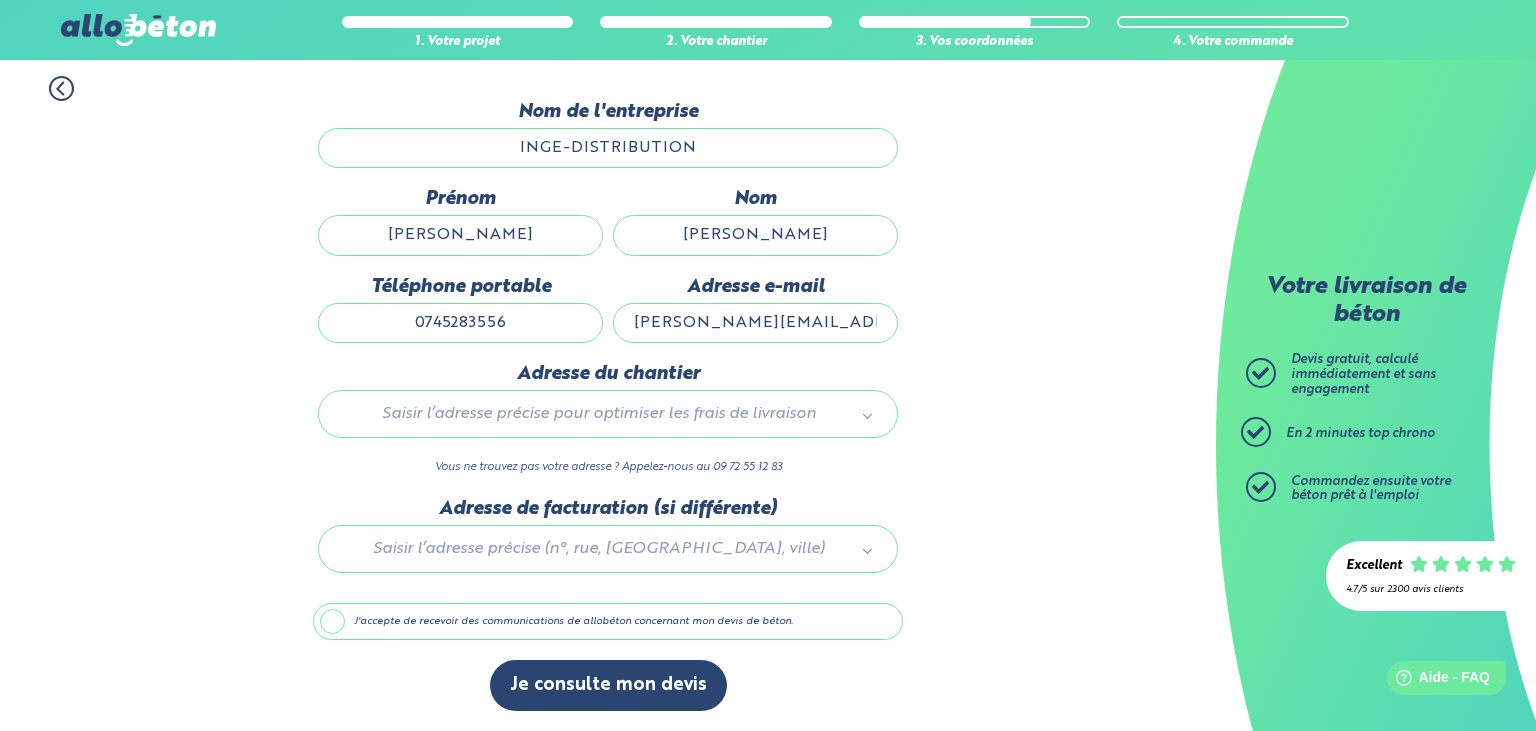 click on "09 72 55 12 83
Conseils et Appel Gratuits
nos produits
le béton prêt à l'emploi
quel prix pour un m³ de béton ?
la toupie béton" at bounding box center (768, 282) 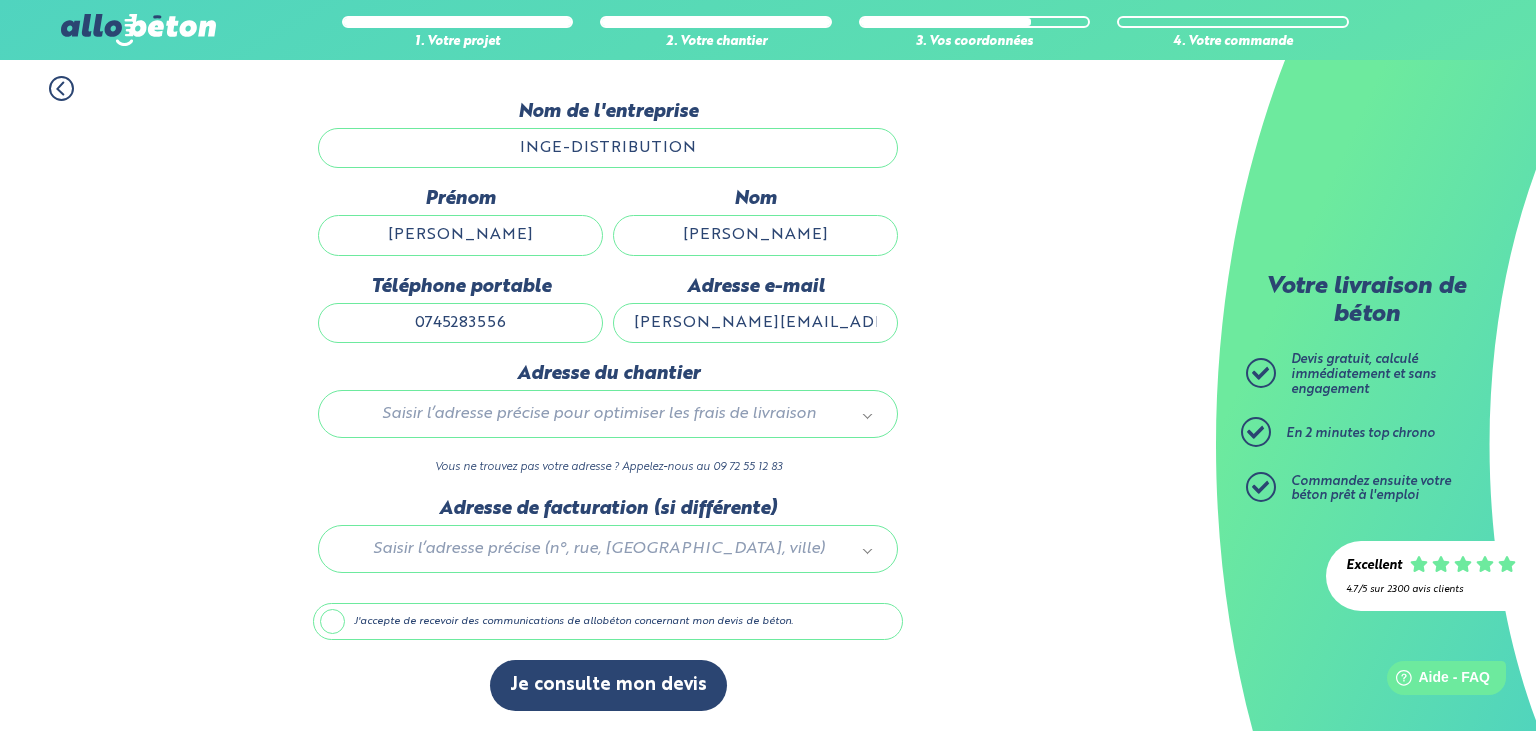 click on "09 72 55 12 83
Conseils et Appel Gratuits
nos produits
le béton prêt à l'emploi
quel prix pour un m³ de béton ?
la toupie béton" at bounding box center [768, 282] 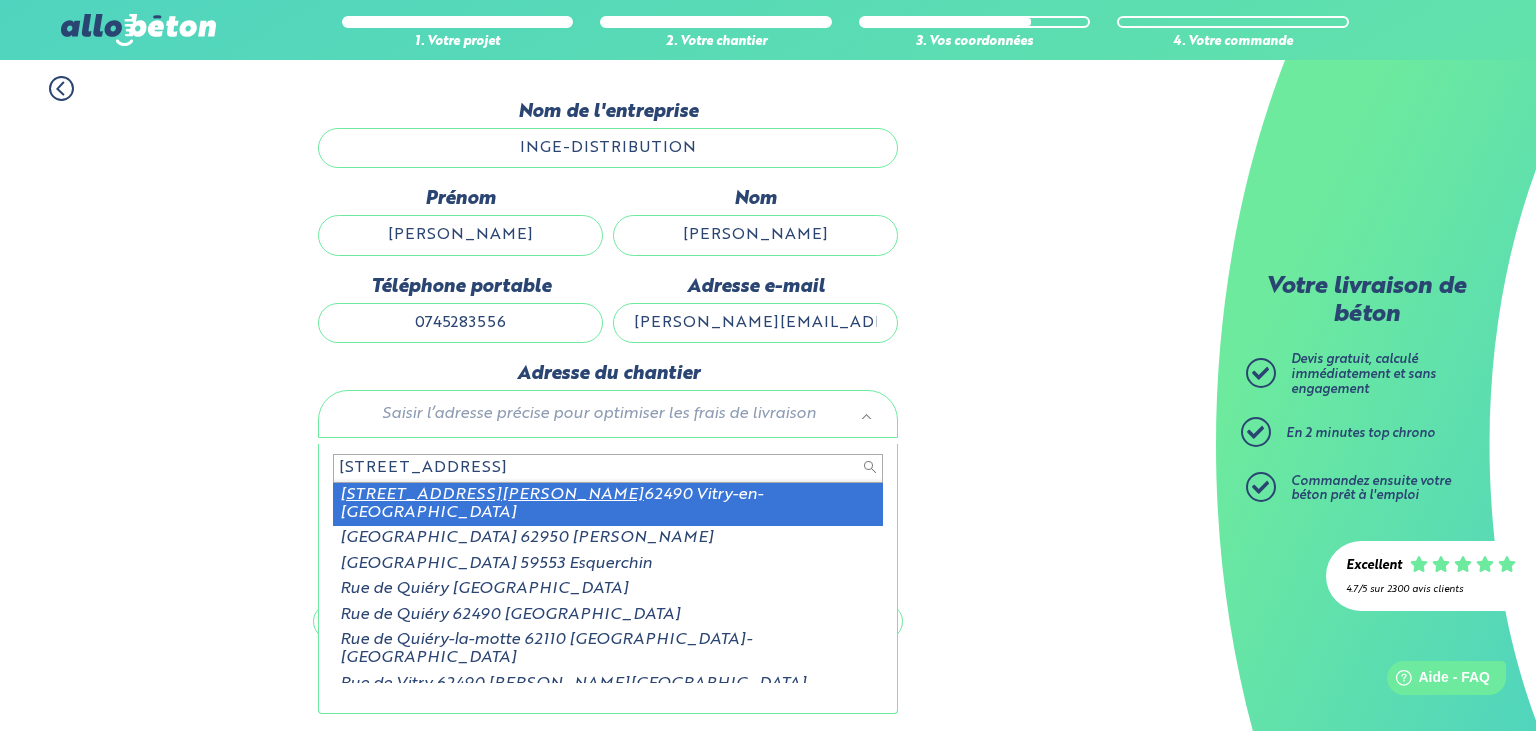 type on "[STREET_ADDRESS]" 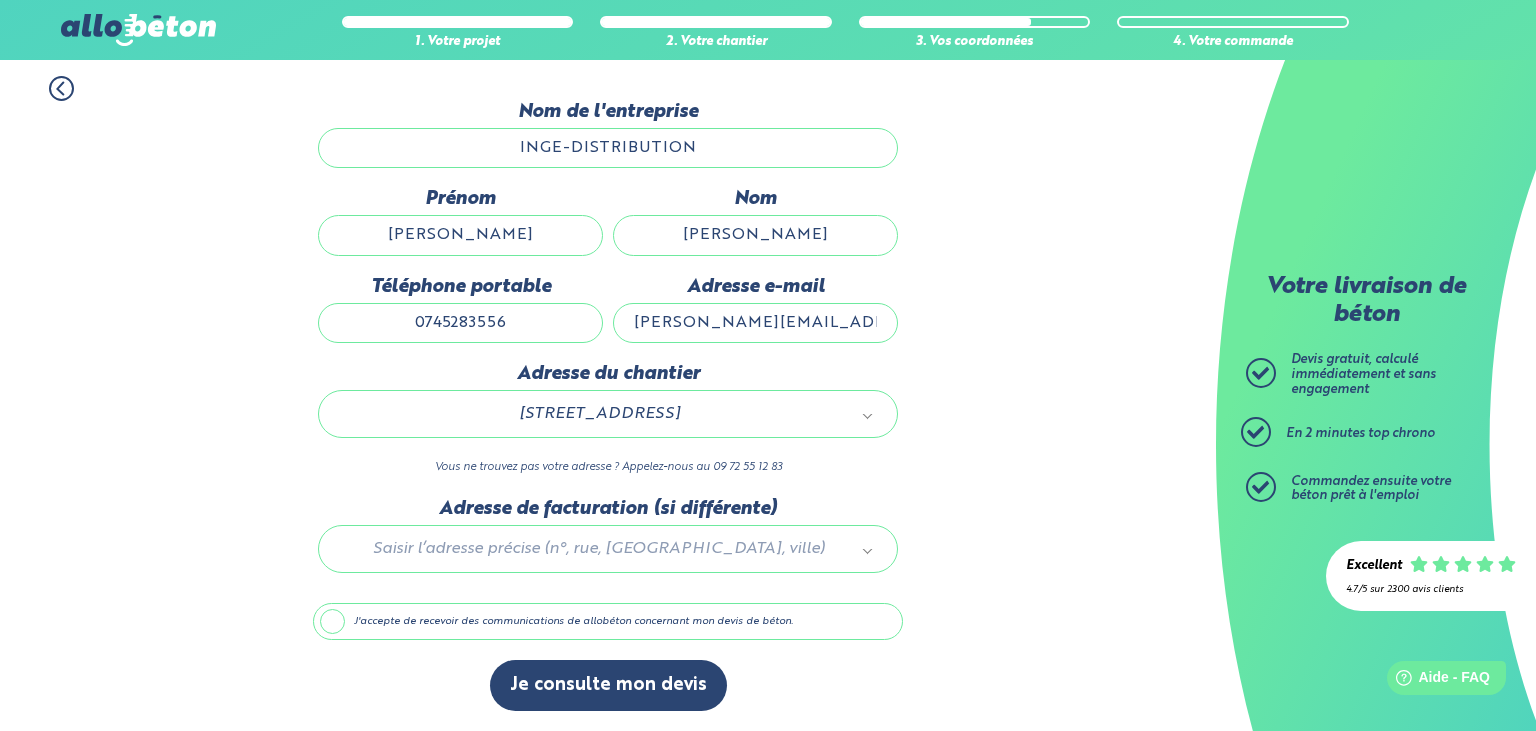 click on "J'accepte de recevoir des communications de allobéton concernant mon devis de béton." at bounding box center [608, 622] 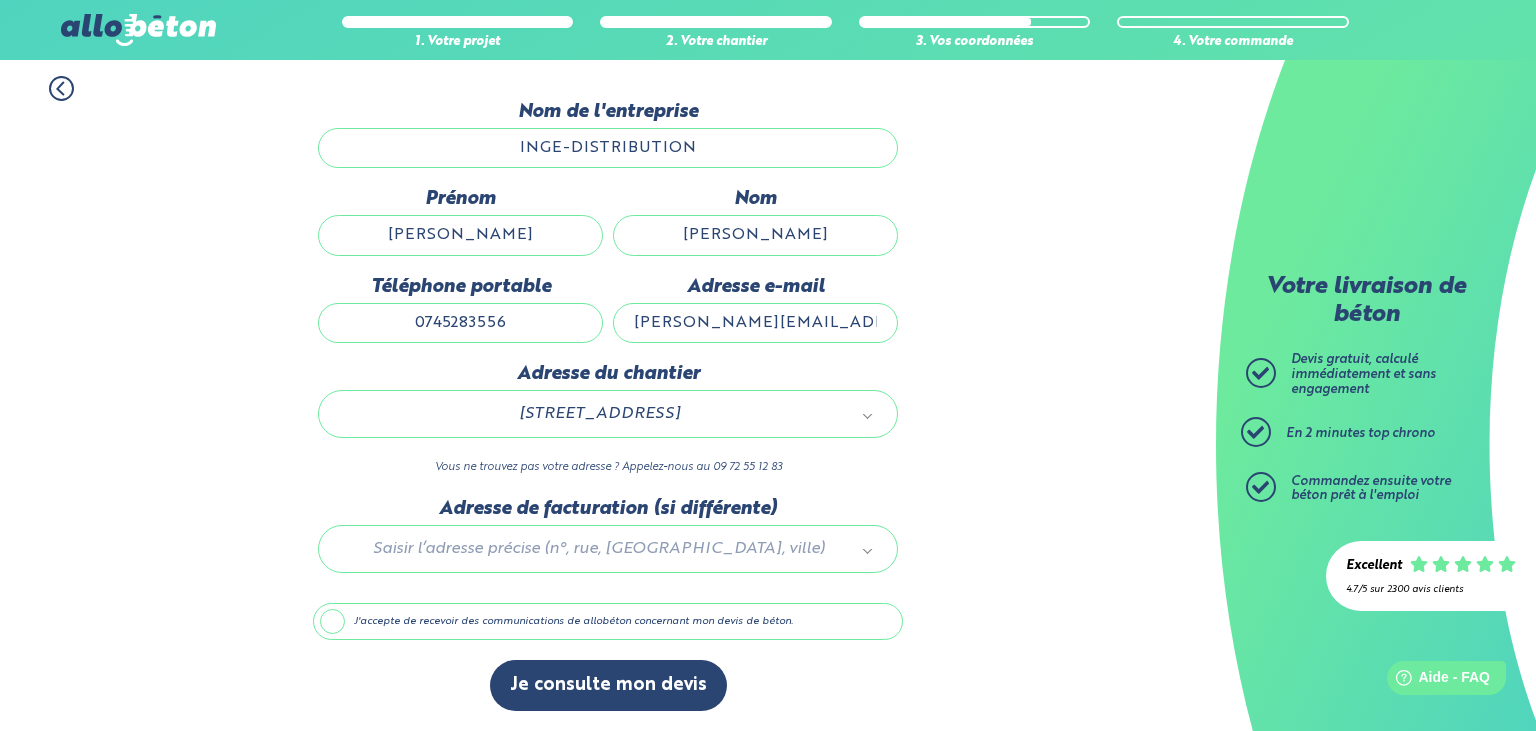 click on "J'accepte de recevoir des communications de allobéton concernant mon devis de béton." at bounding box center (0, 0) 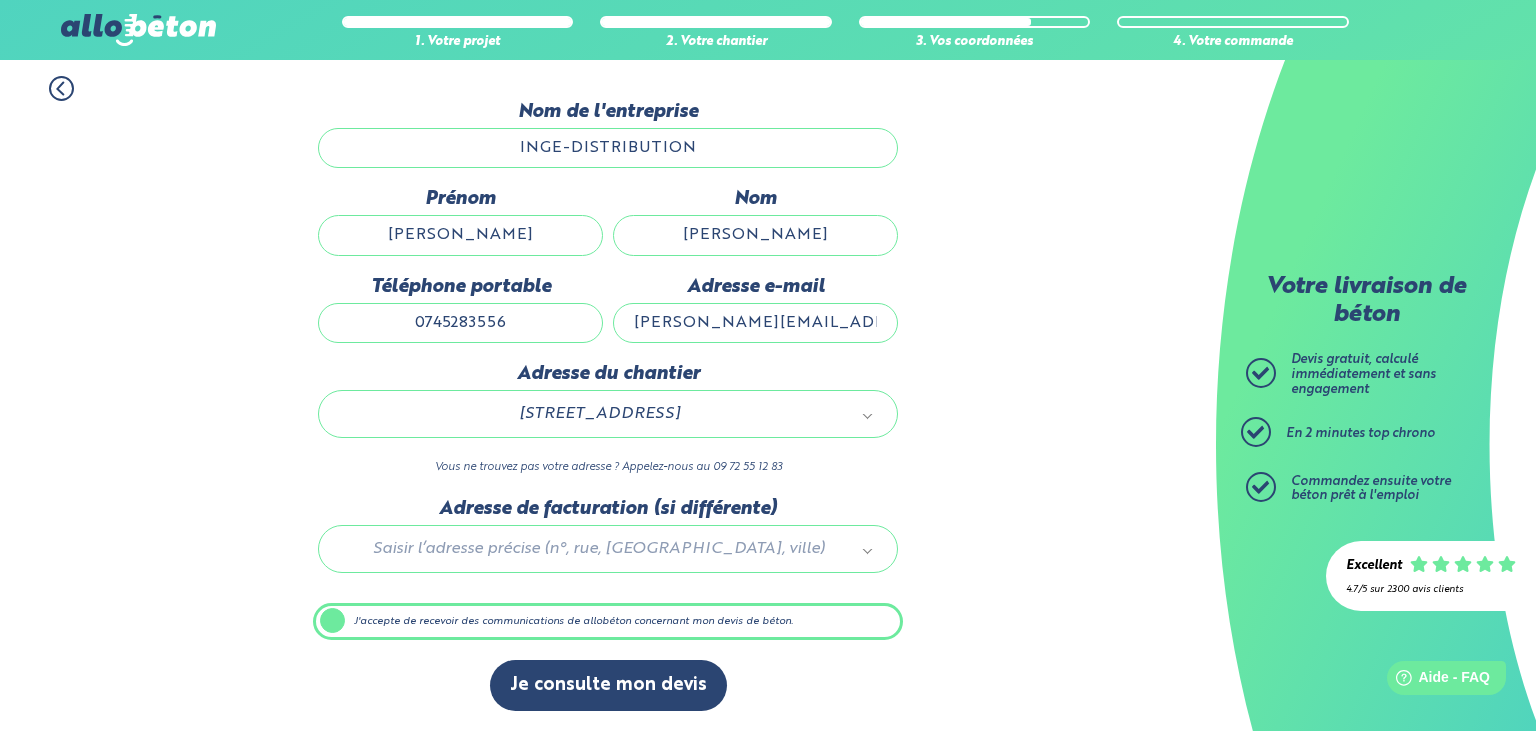 scroll, scrollTop: 175, scrollLeft: 0, axis: vertical 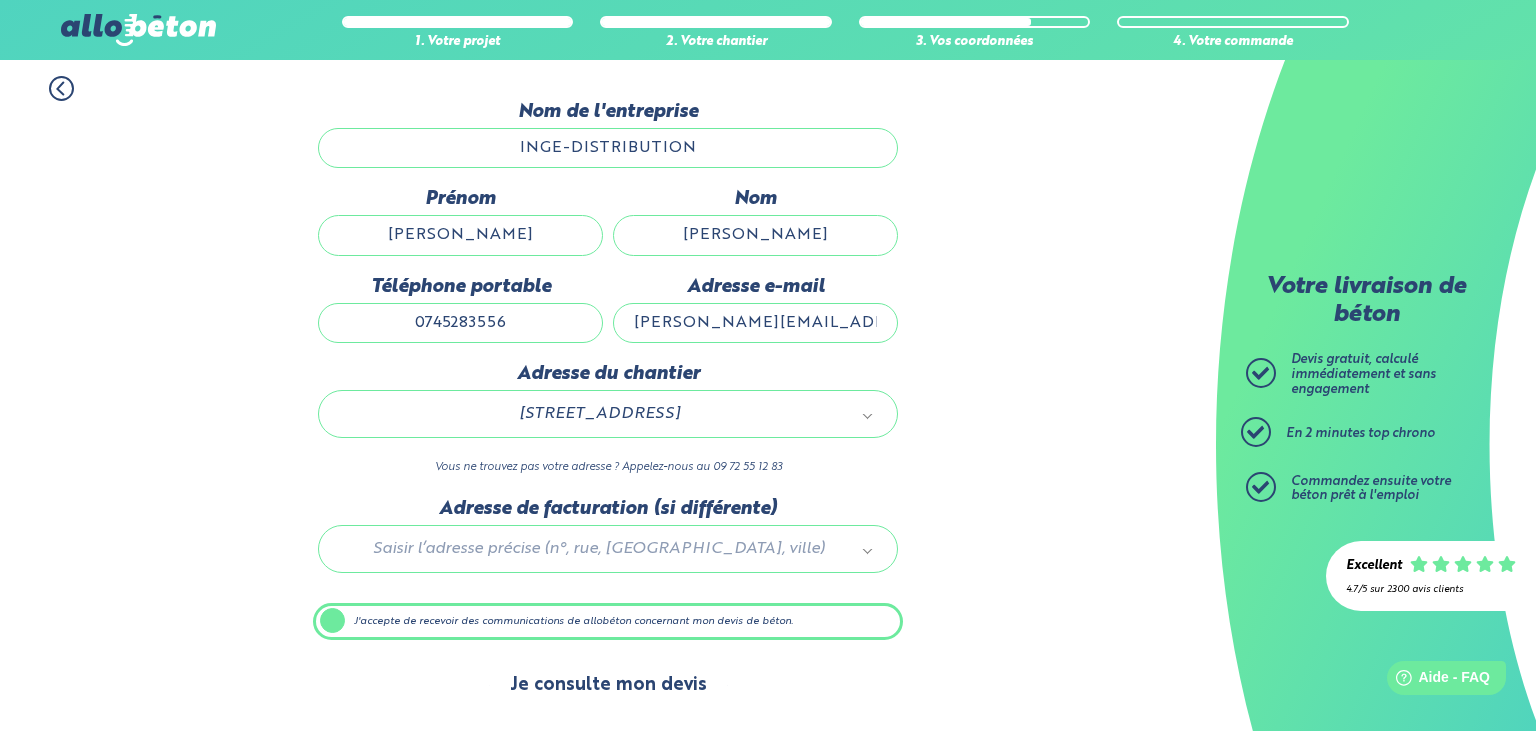 click on "Je consulte mon devis" at bounding box center (608, 685) 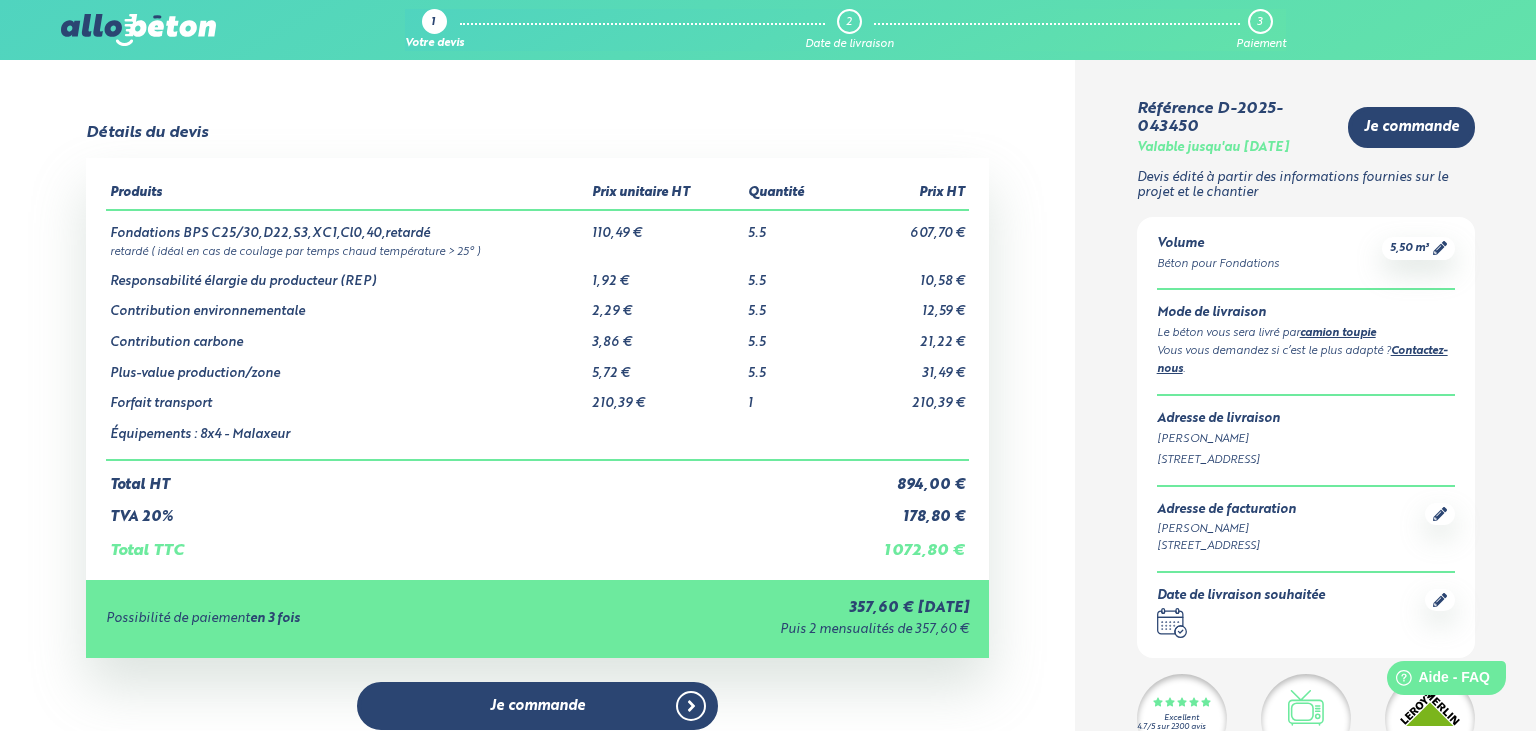 scroll, scrollTop: 422, scrollLeft: 0, axis: vertical 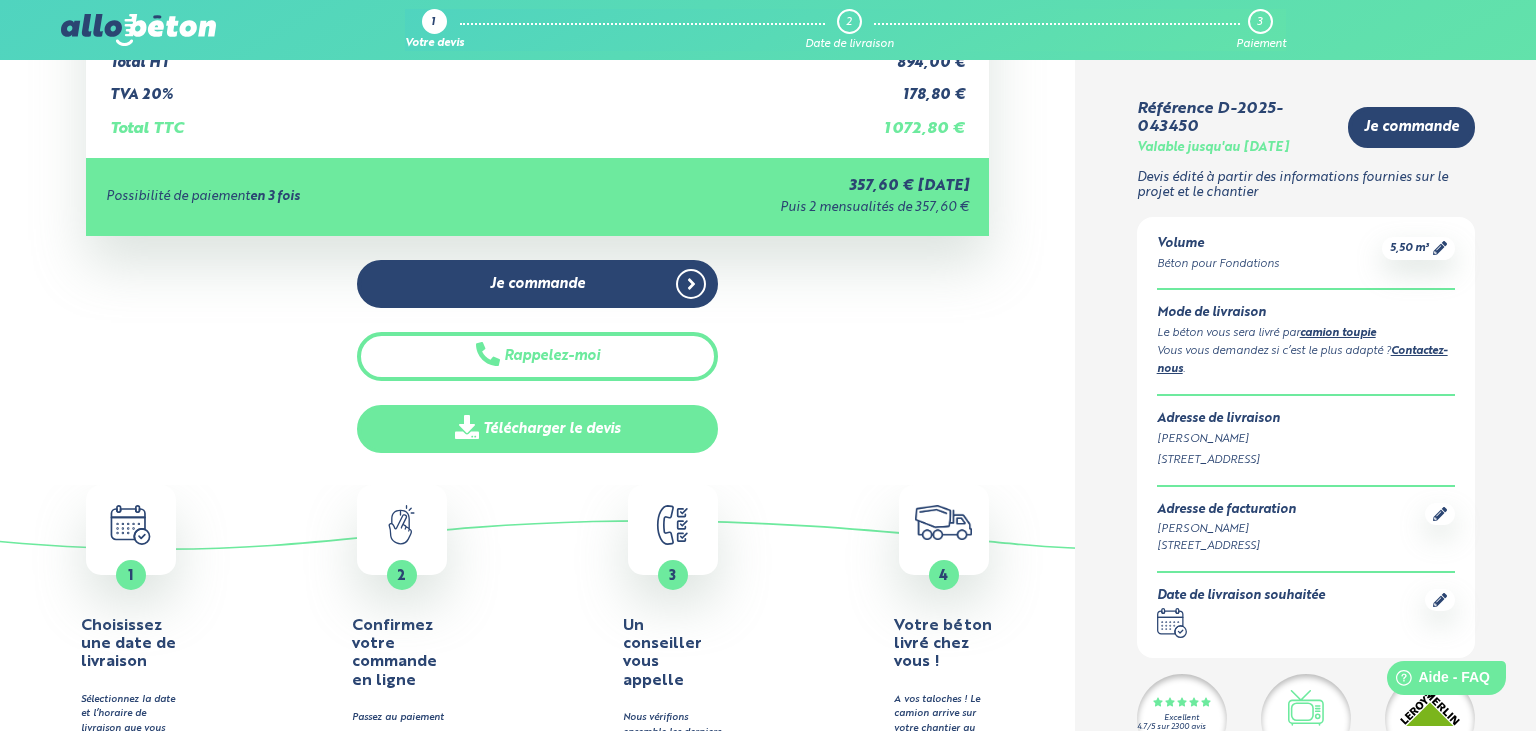 click on "Télécharger le devis" at bounding box center [537, 429] 